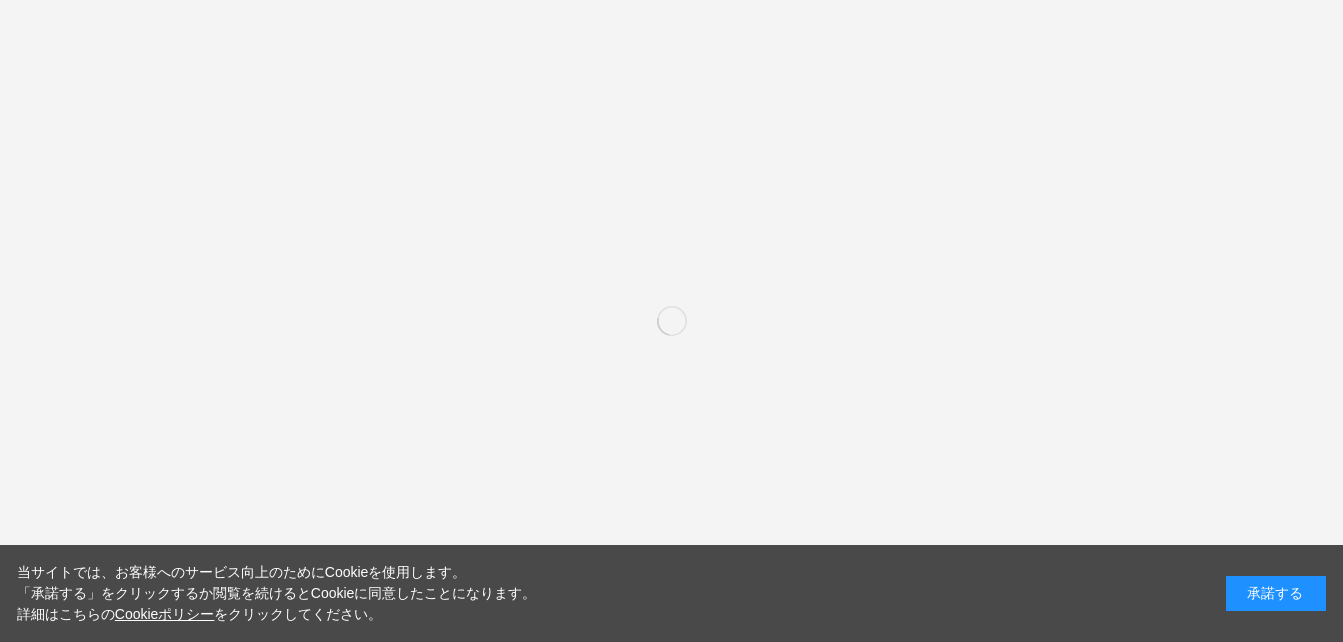 scroll, scrollTop: 0, scrollLeft: 0, axis: both 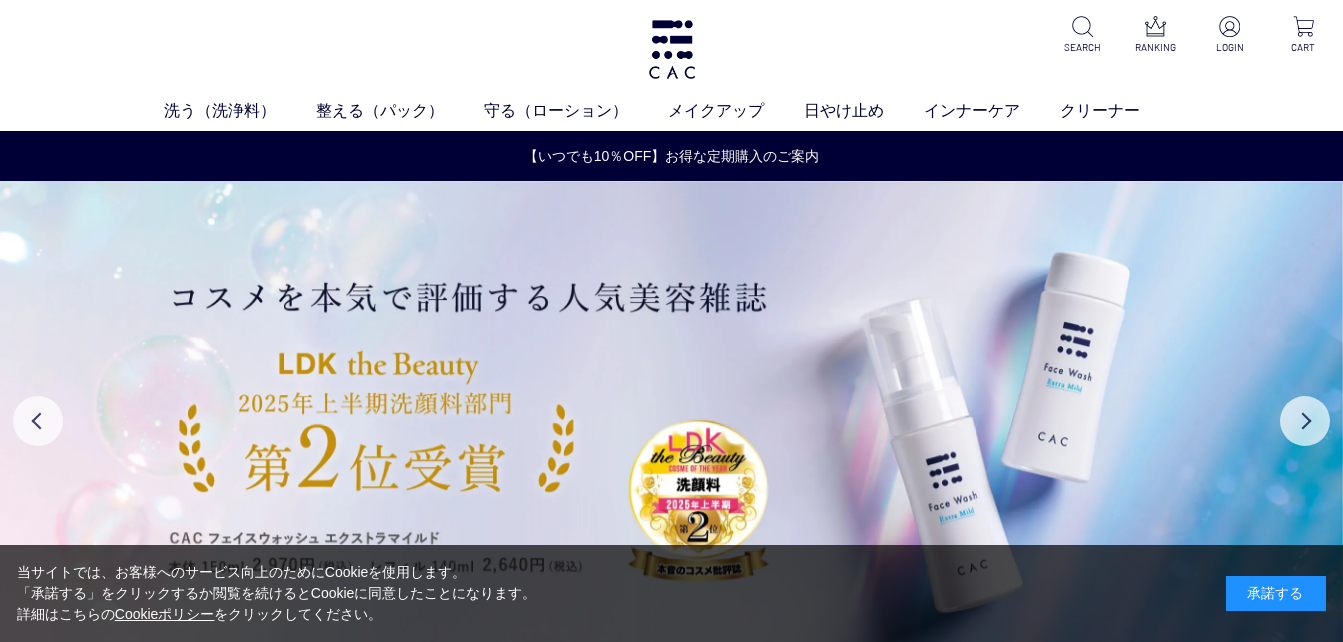 click on "承諾する" at bounding box center [1276, 593] 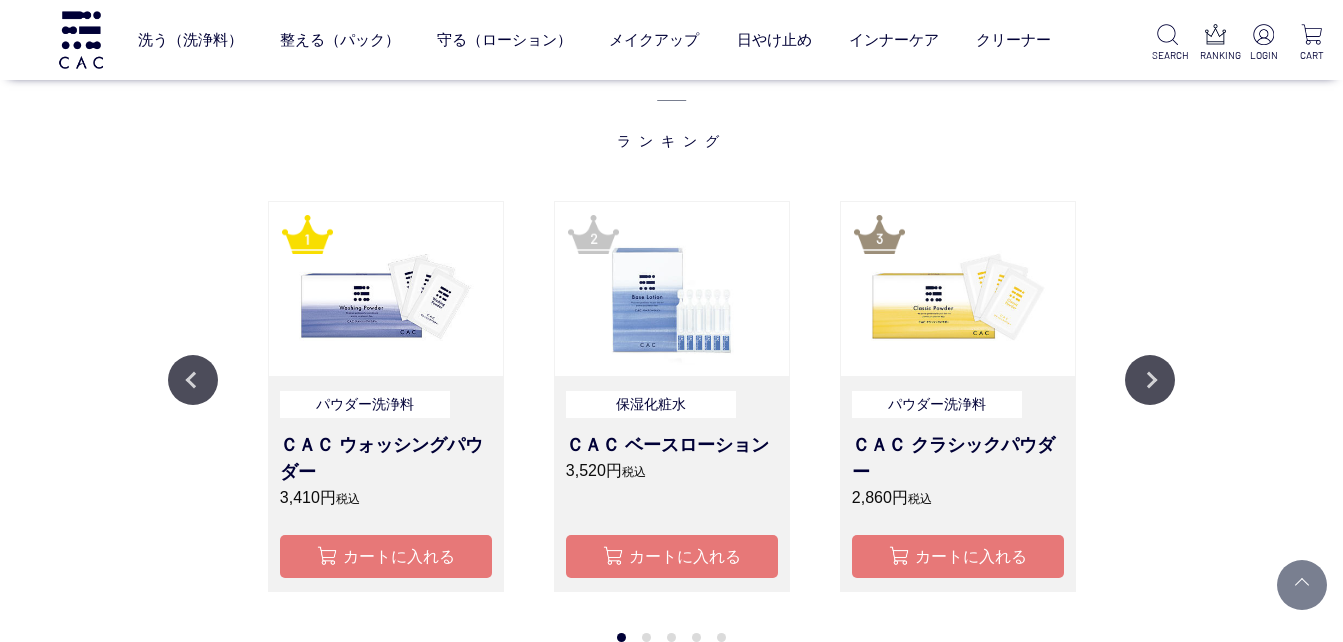 scroll, scrollTop: 1600, scrollLeft: 0, axis: vertical 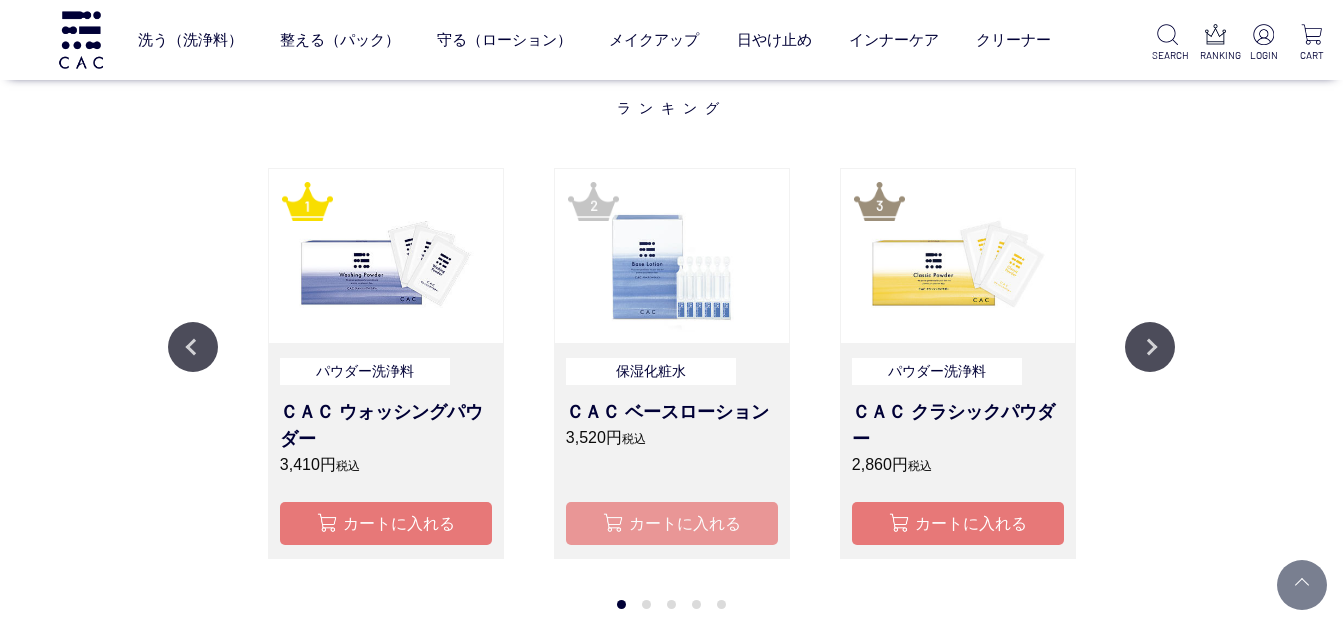 click on "カートに入れる" at bounding box center [672, 523] 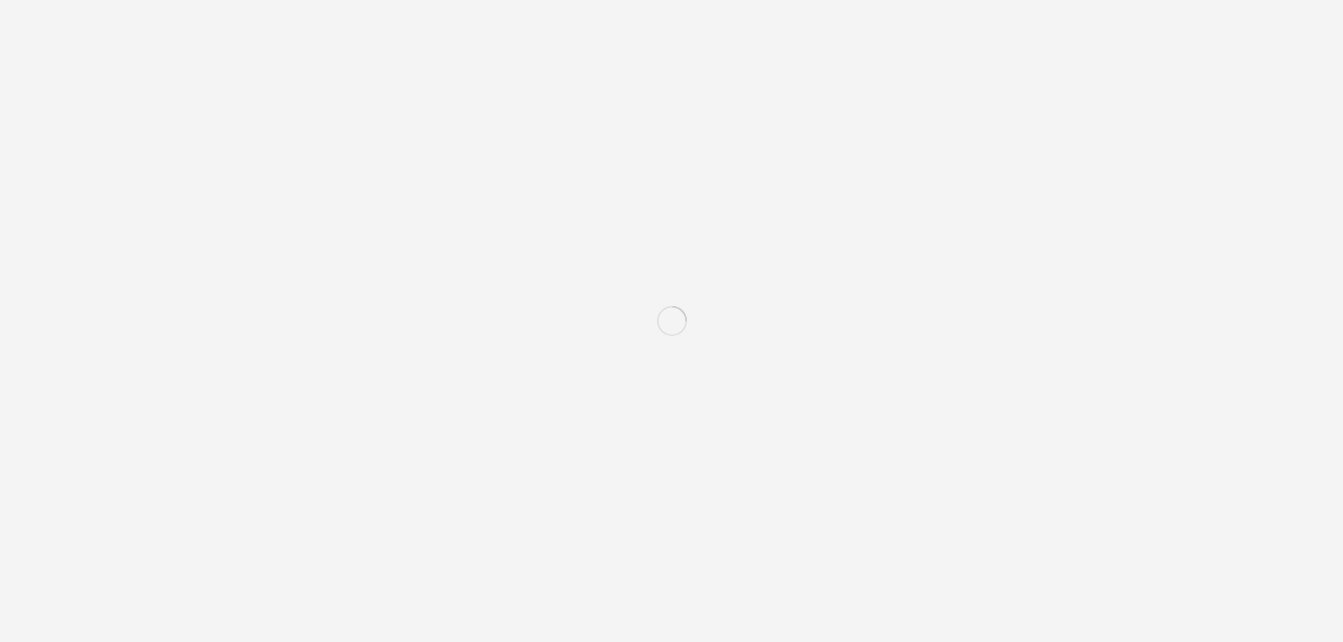 scroll, scrollTop: 0, scrollLeft: 0, axis: both 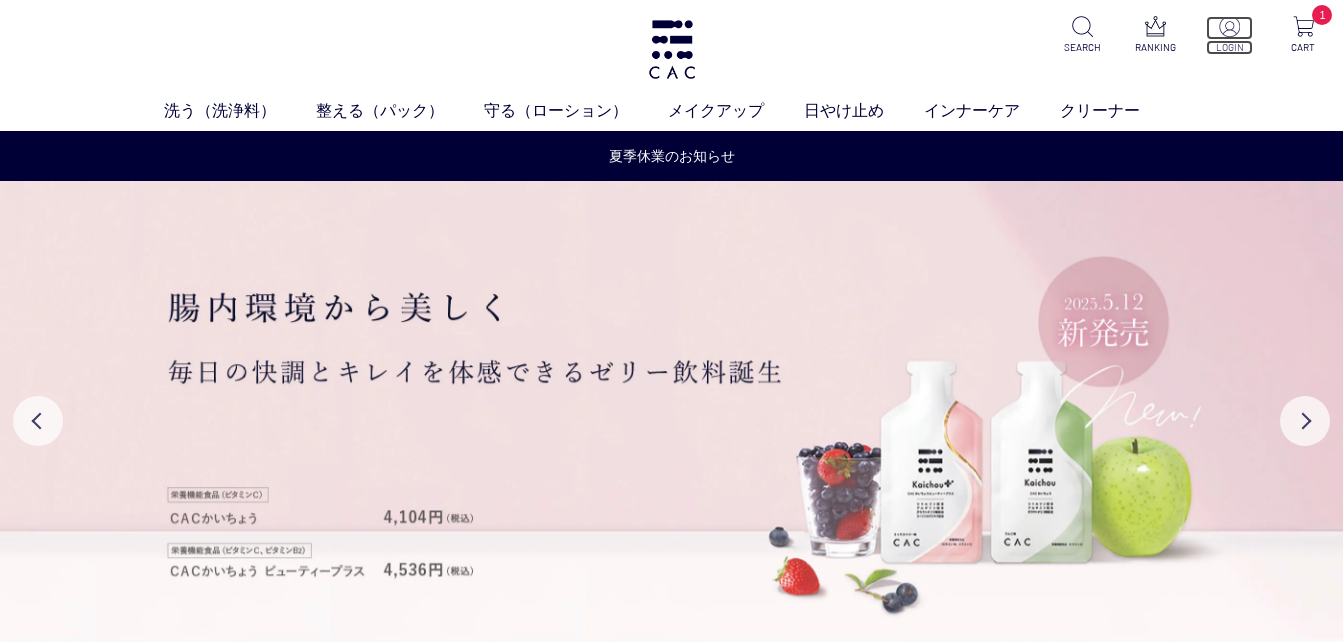 click at bounding box center [1229, 28] 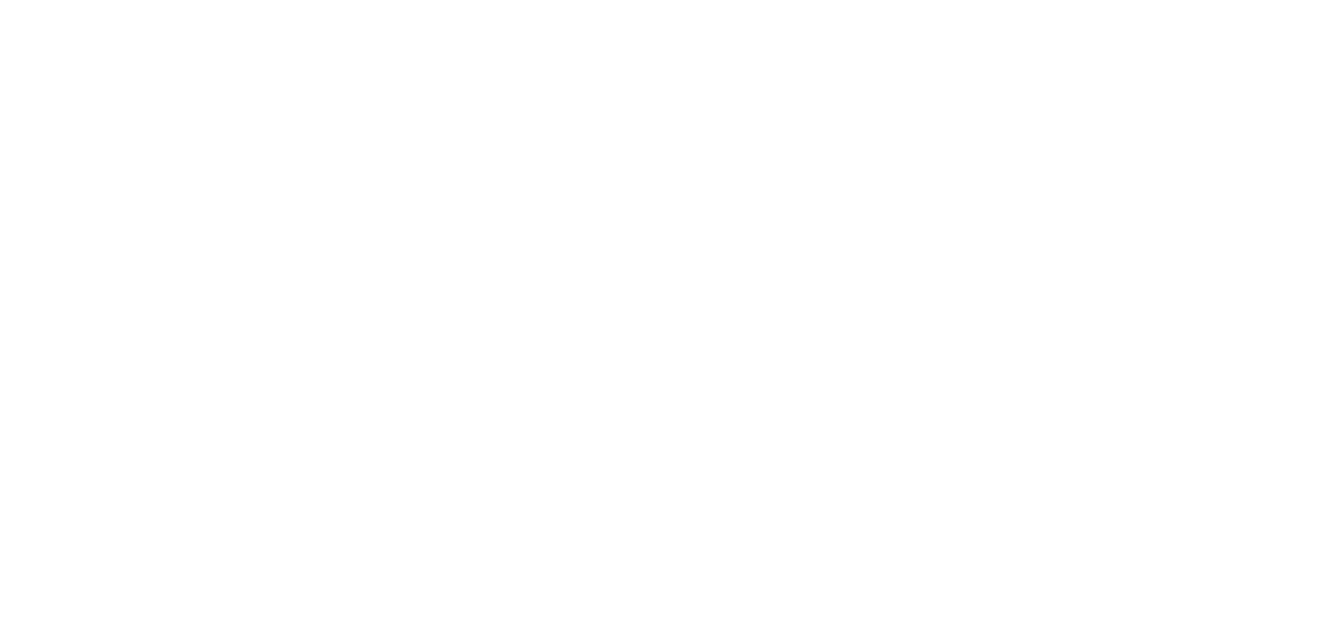 scroll, scrollTop: 0, scrollLeft: 0, axis: both 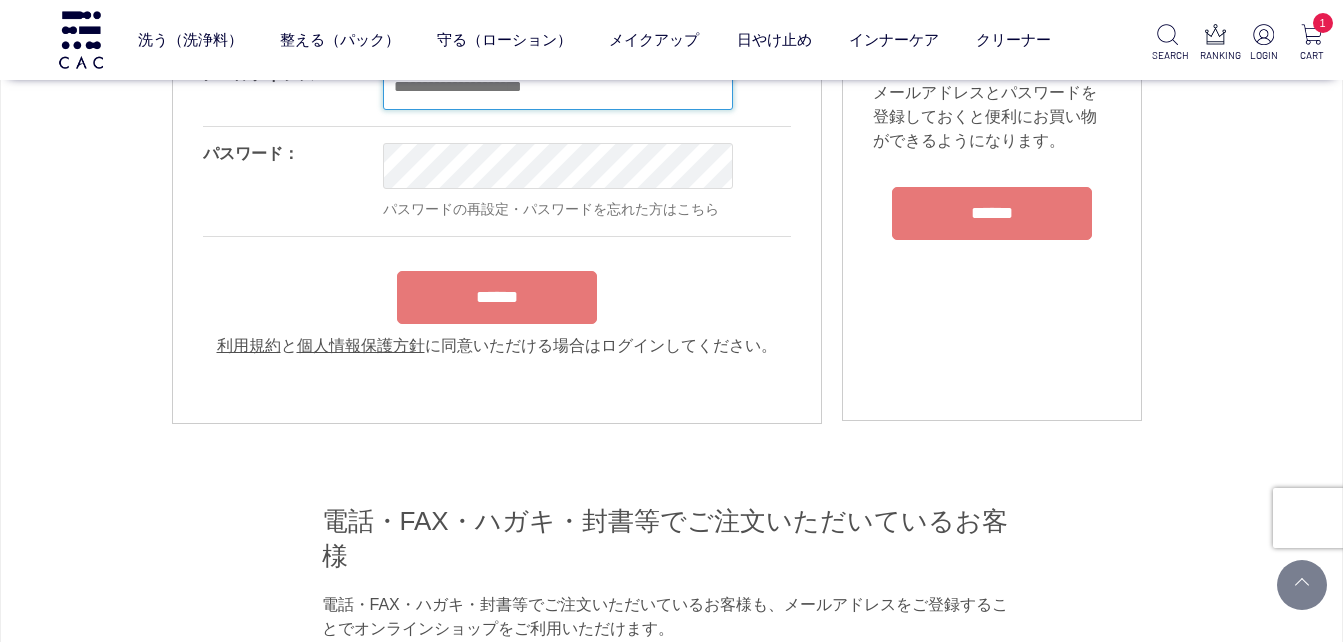 type on "**********" 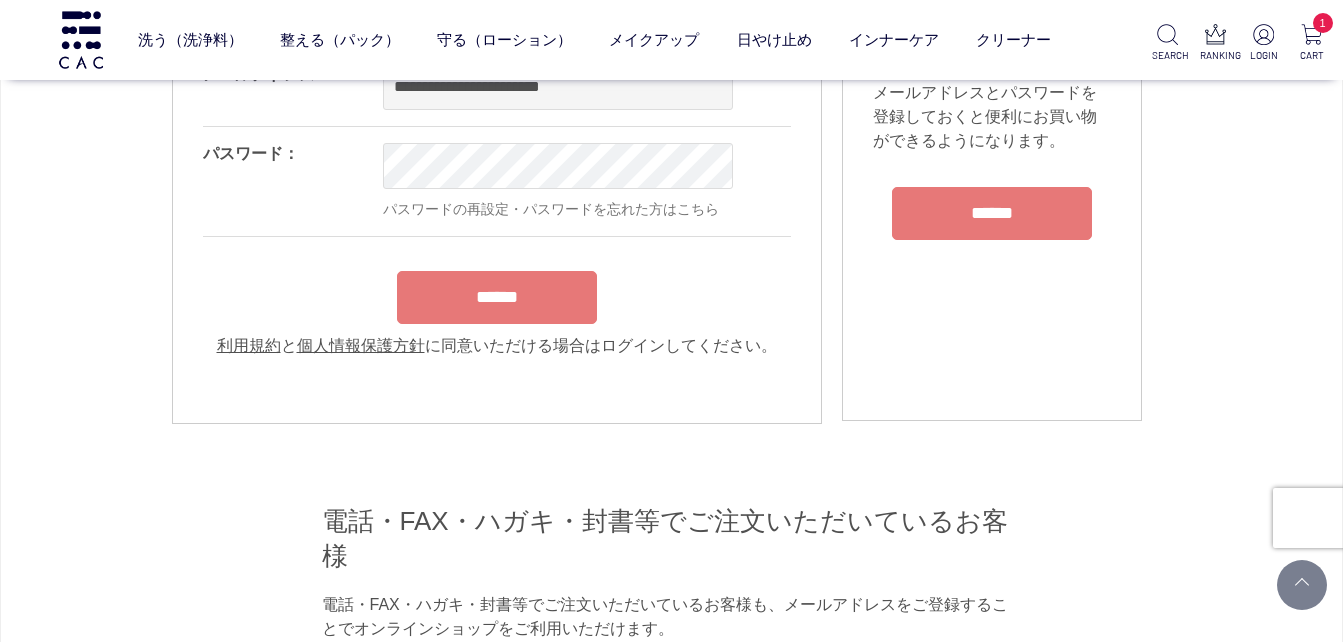 click on "**********" at bounding box center [497, 203] 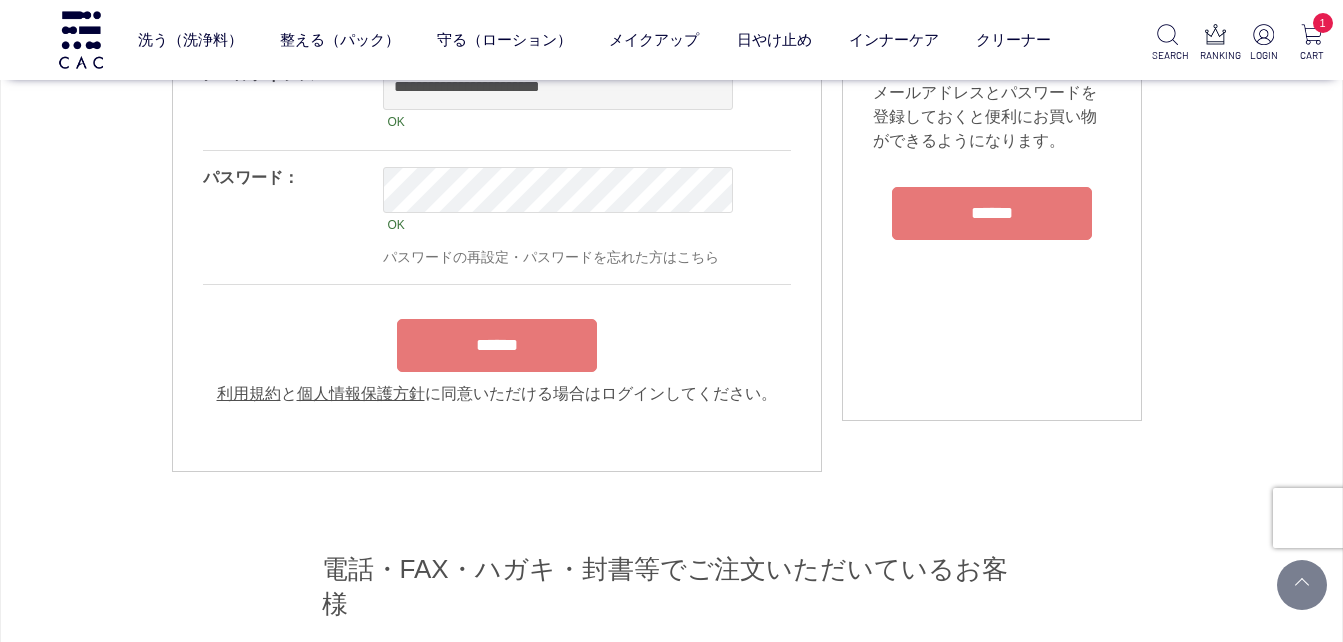 click on "******" at bounding box center (497, 345) 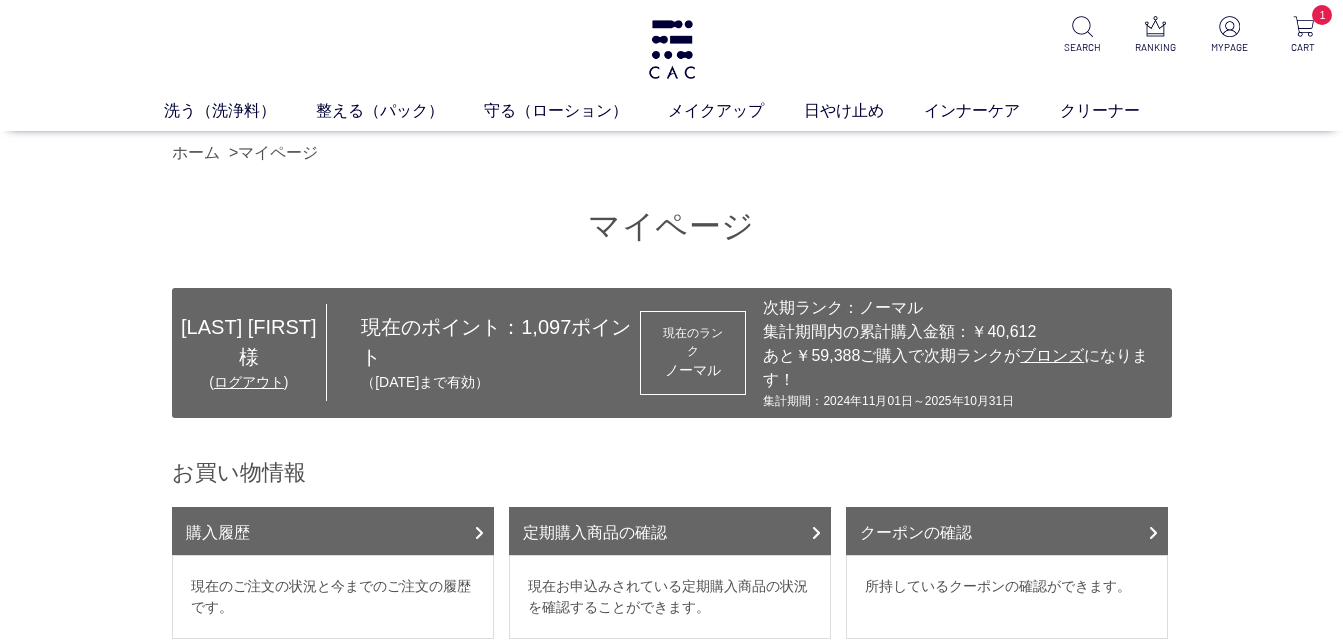 scroll, scrollTop: 0, scrollLeft: 0, axis: both 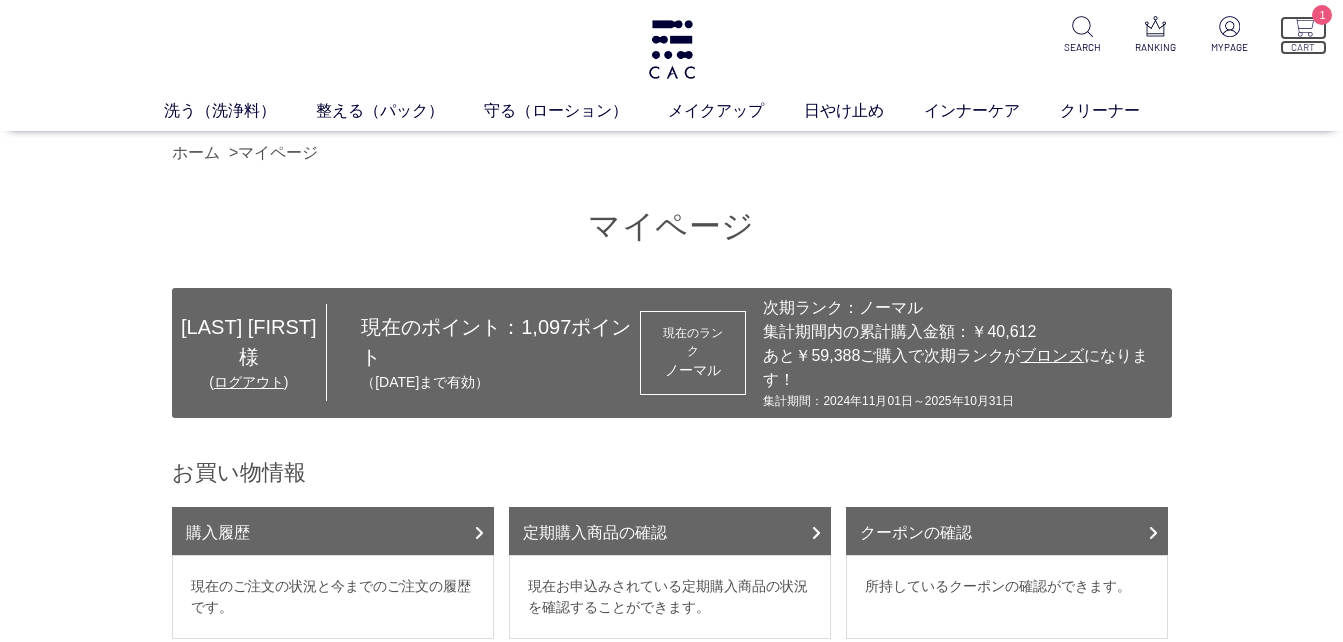 click on "CART" at bounding box center (1303, 47) 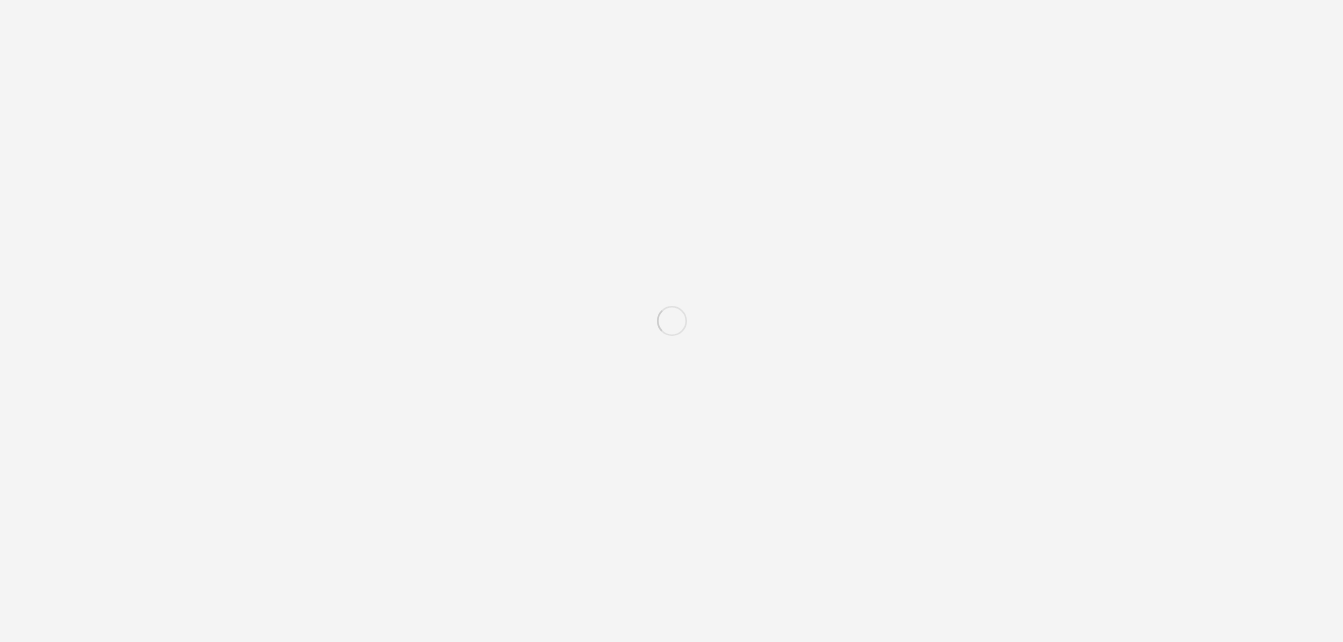 scroll, scrollTop: 0, scrollLeft: 0, axis: both 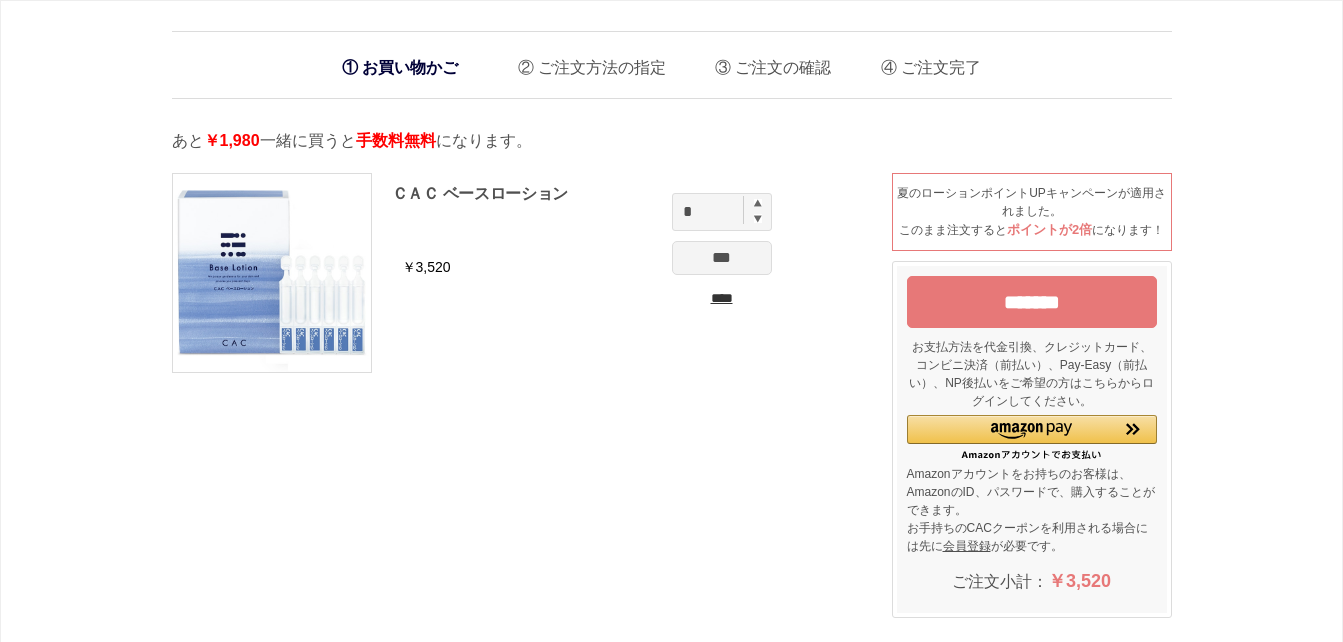 click at bounding box center (758, 203) 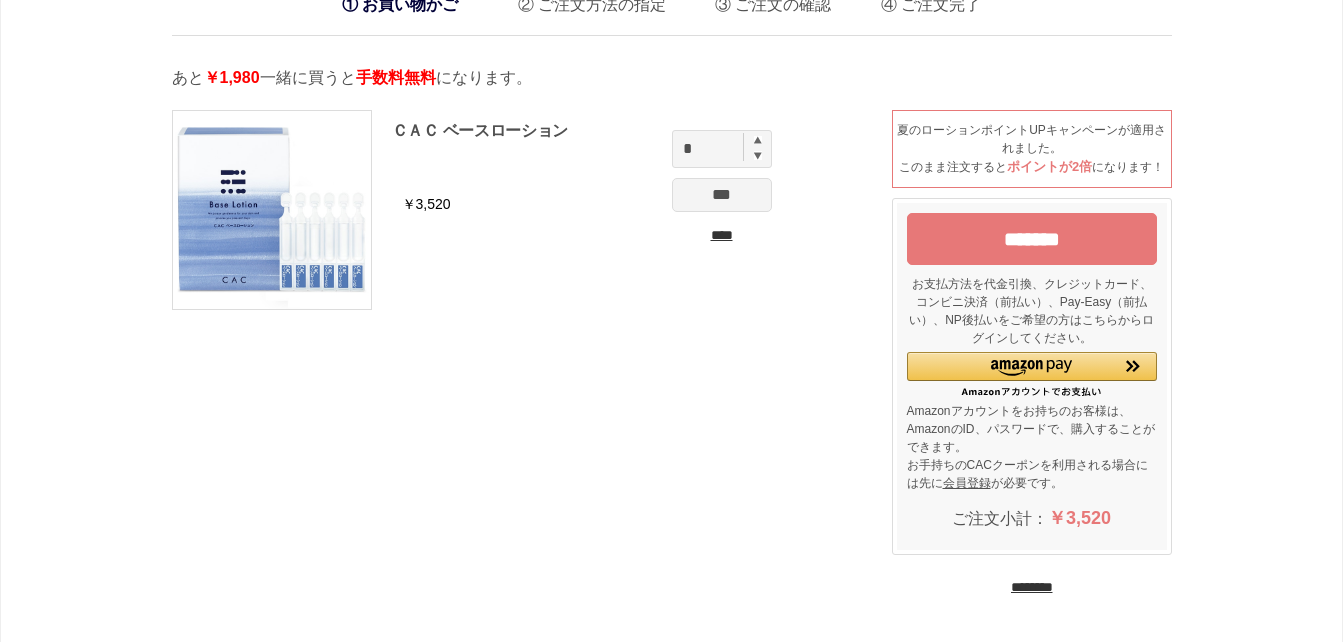 scroll, scrollTop: 0, scrollLeft: 0, axis: both 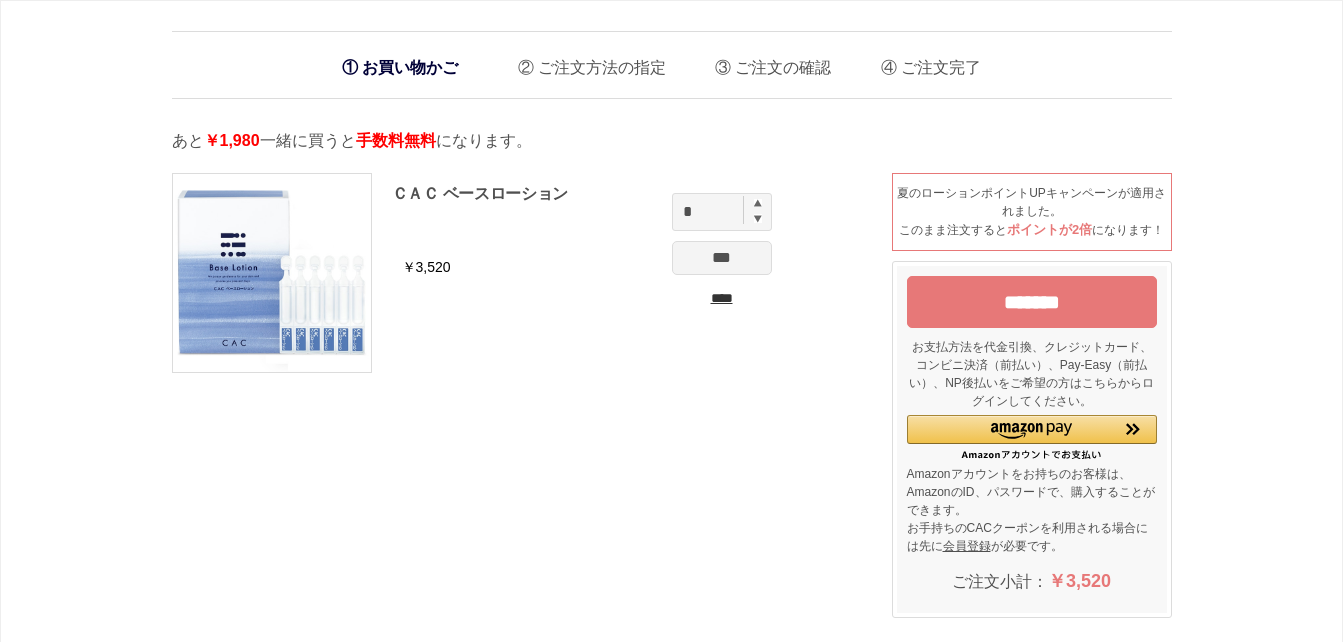 click on "ＣＡＣ ベースローション
￥3,520
*
***
****" at bounding box center (487, 283) 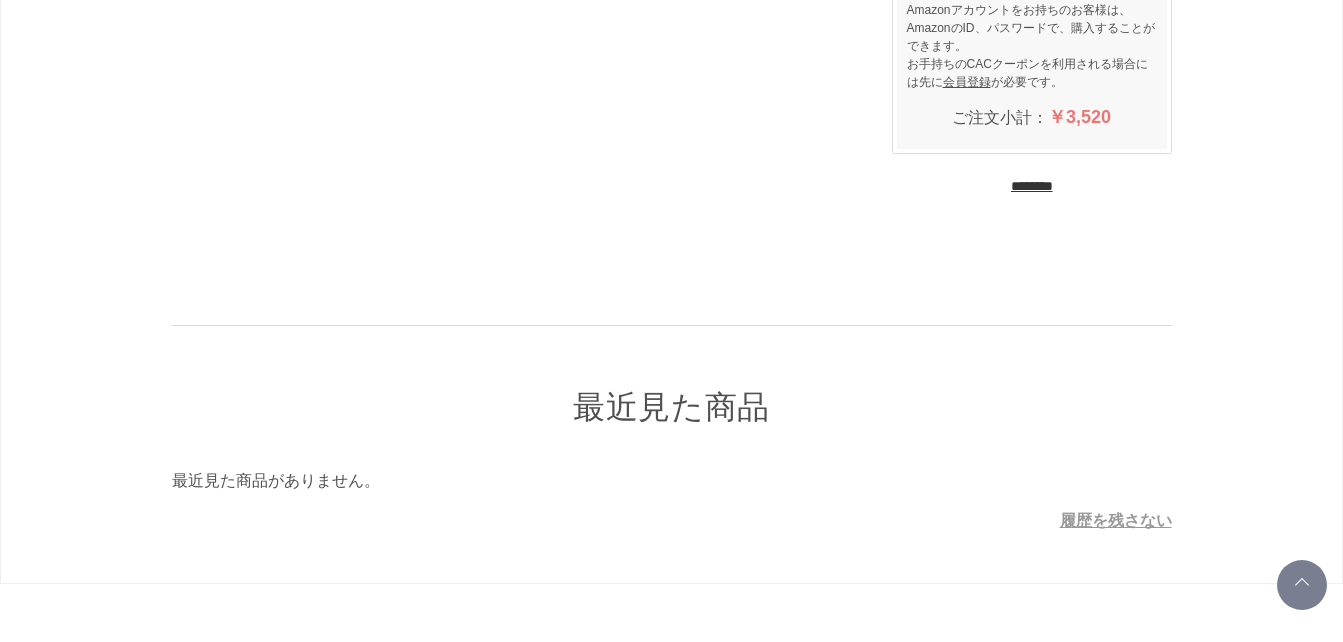 scroll, scrollTop: 599, scrollLeft: 0, axis: vertical 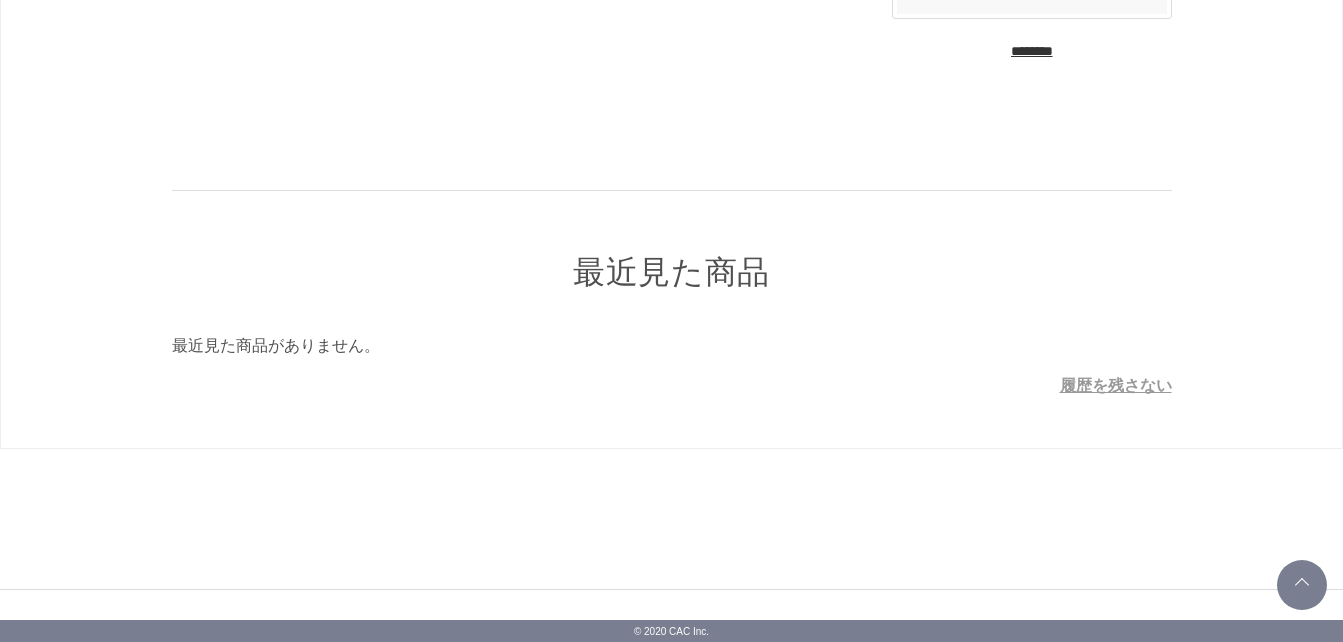 click on "********" at bounding box center [1032, 51] 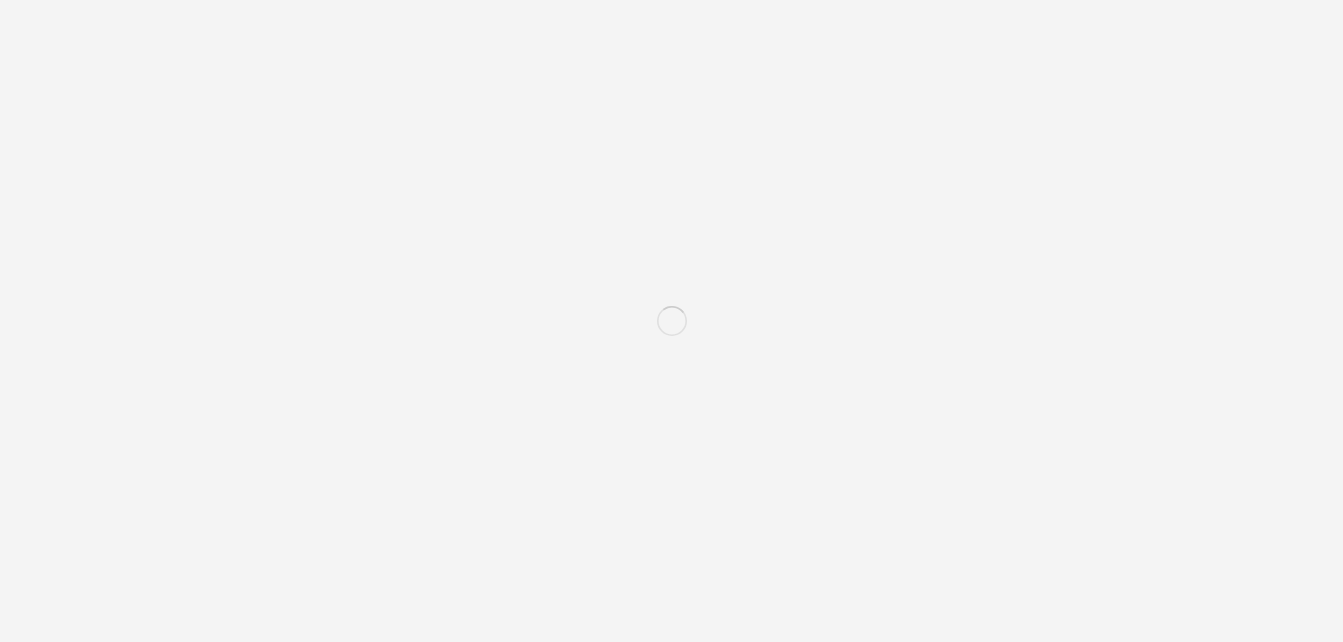 scroll, scrollTop: 0, scrollLeft: 0, axis: both 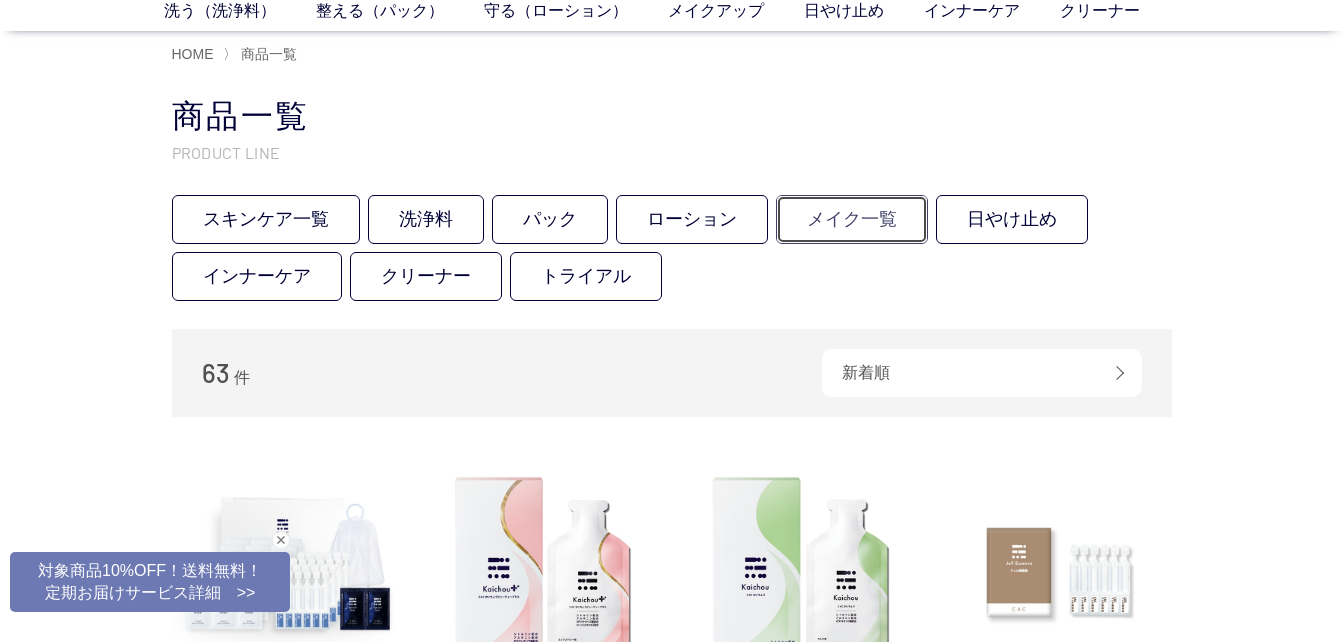 click on "メイク一覧" at bounding box center [852, 219] 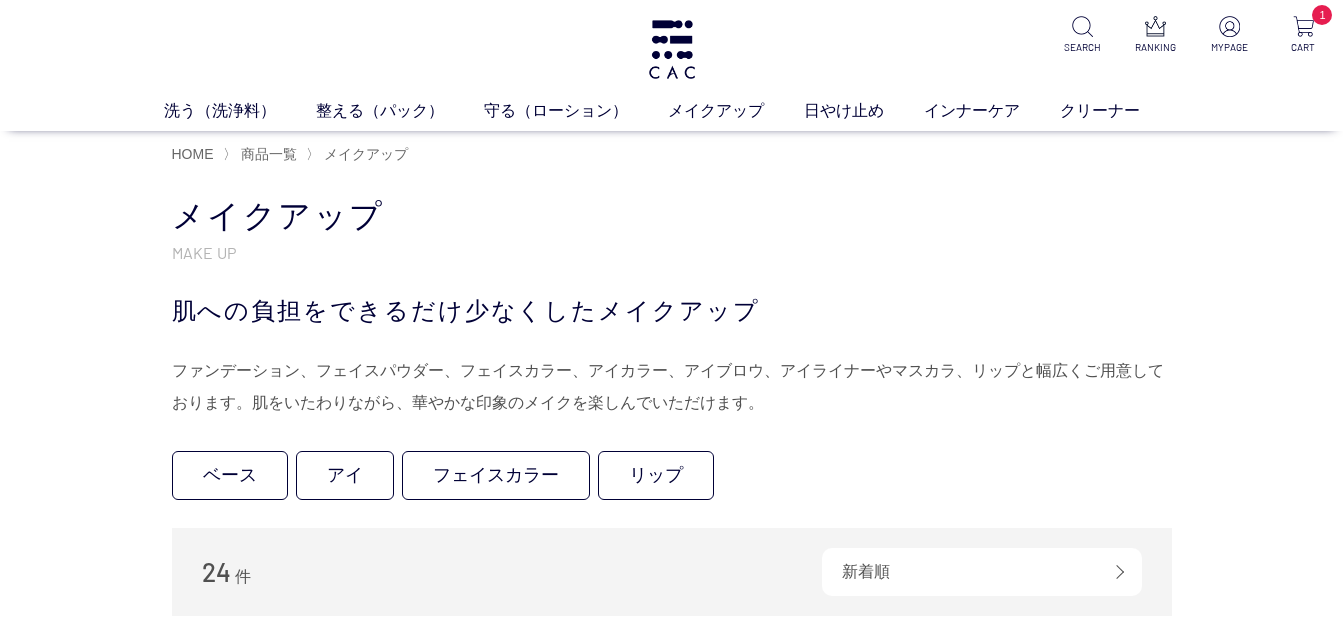 scroll, scrollTop: 0, scrollLeft: 0, axis: both 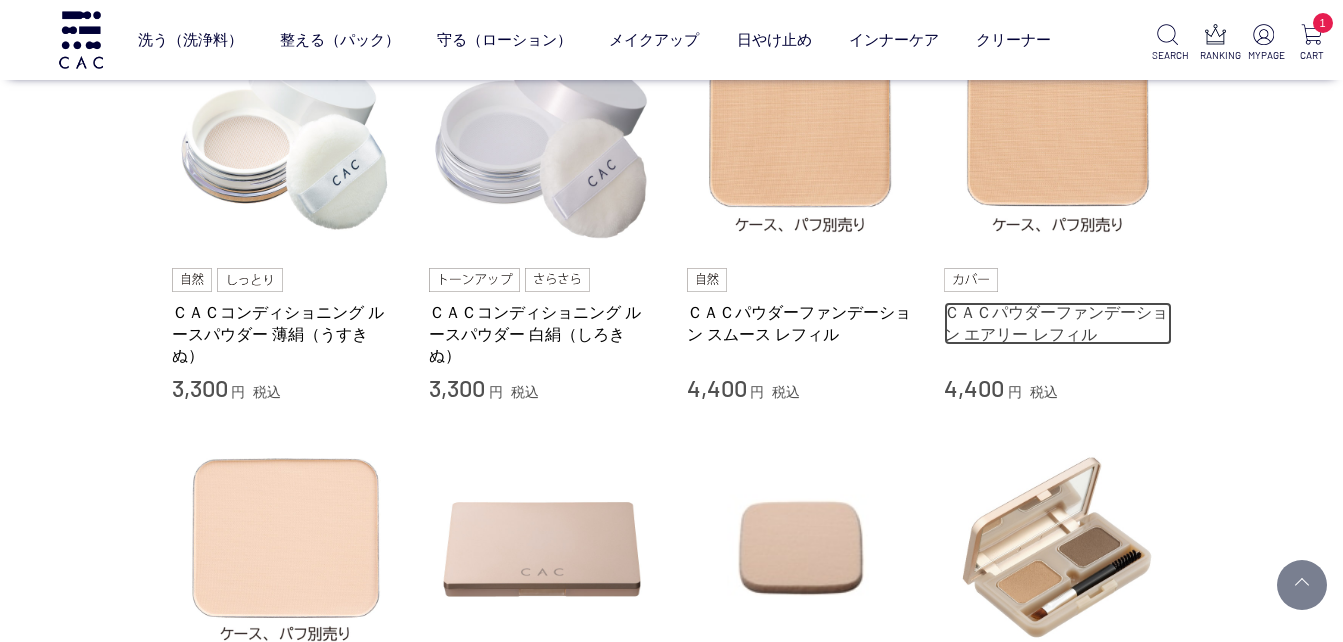 click on "ＣＡＣパウダーファンデーション エアリー レフィル" at bounding box center [1058, 323] 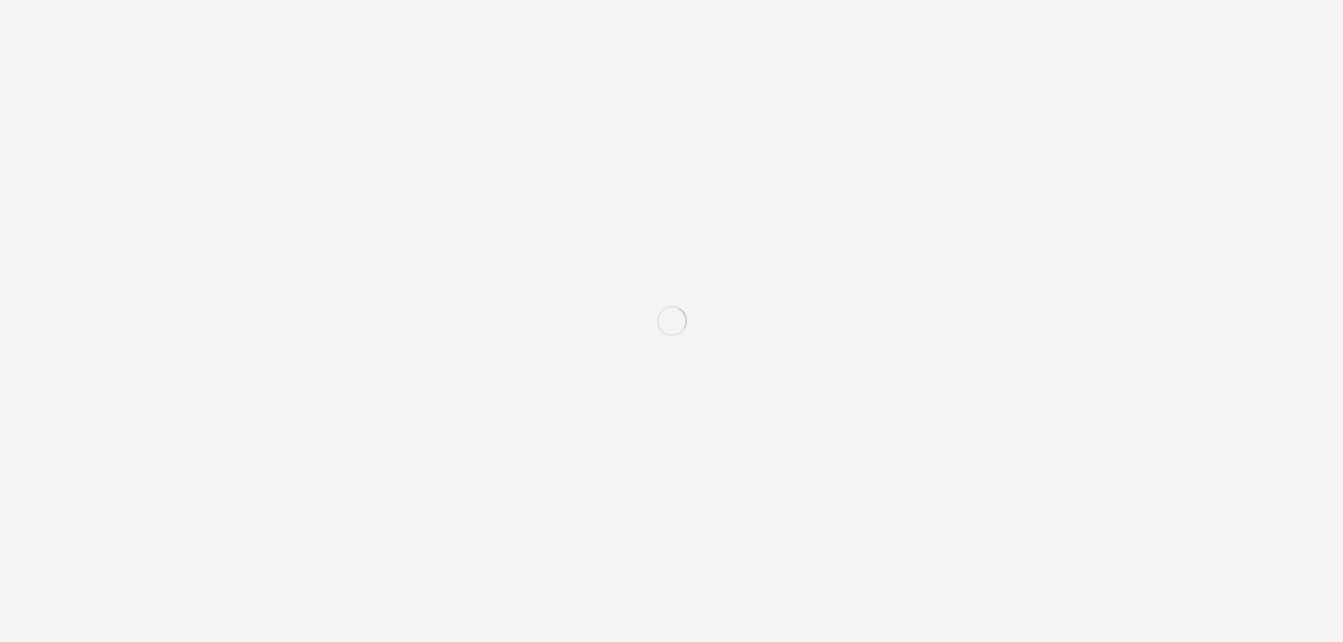 scroll, scrollTop: 0, scrollLeft: 0, axis: both 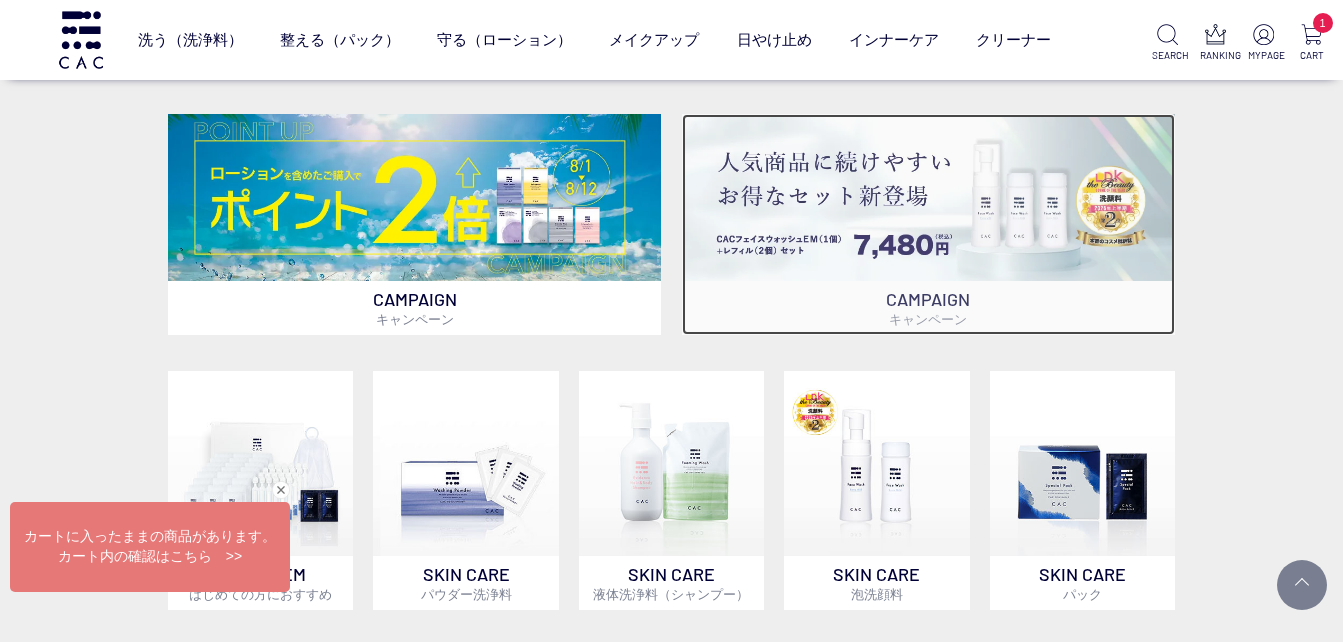 click at bounding box center [929, 197] 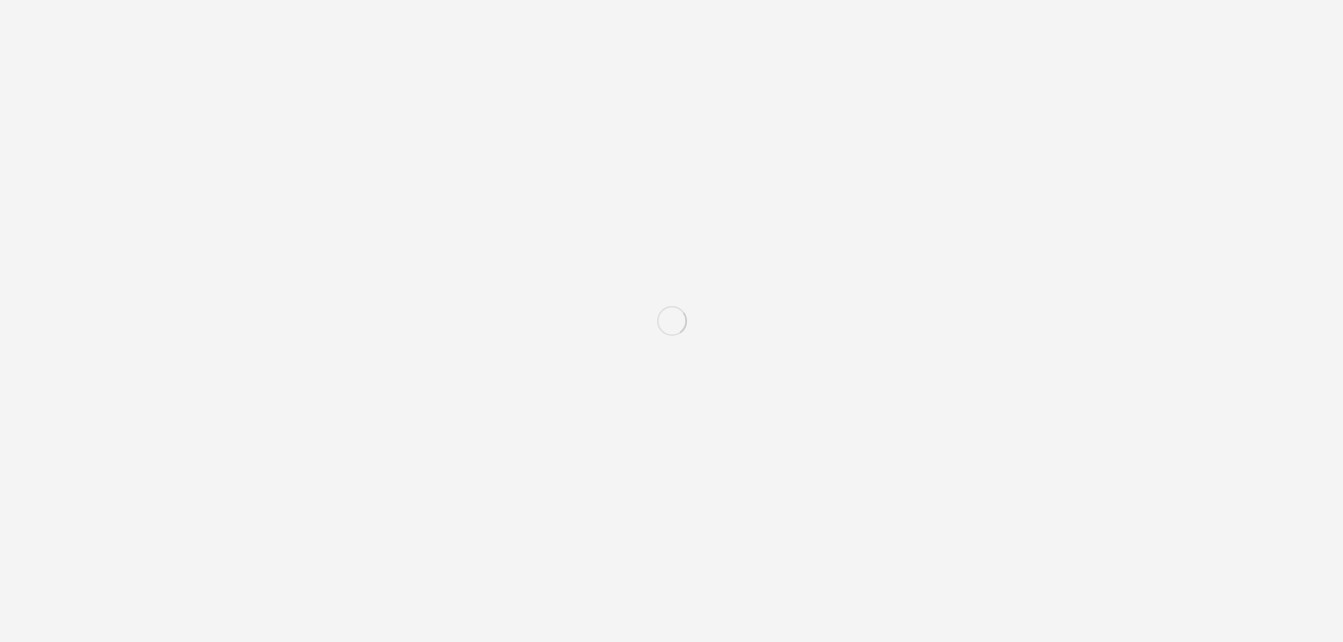scroll, scrollTop: 0, scrollLeft: 0, axis: both 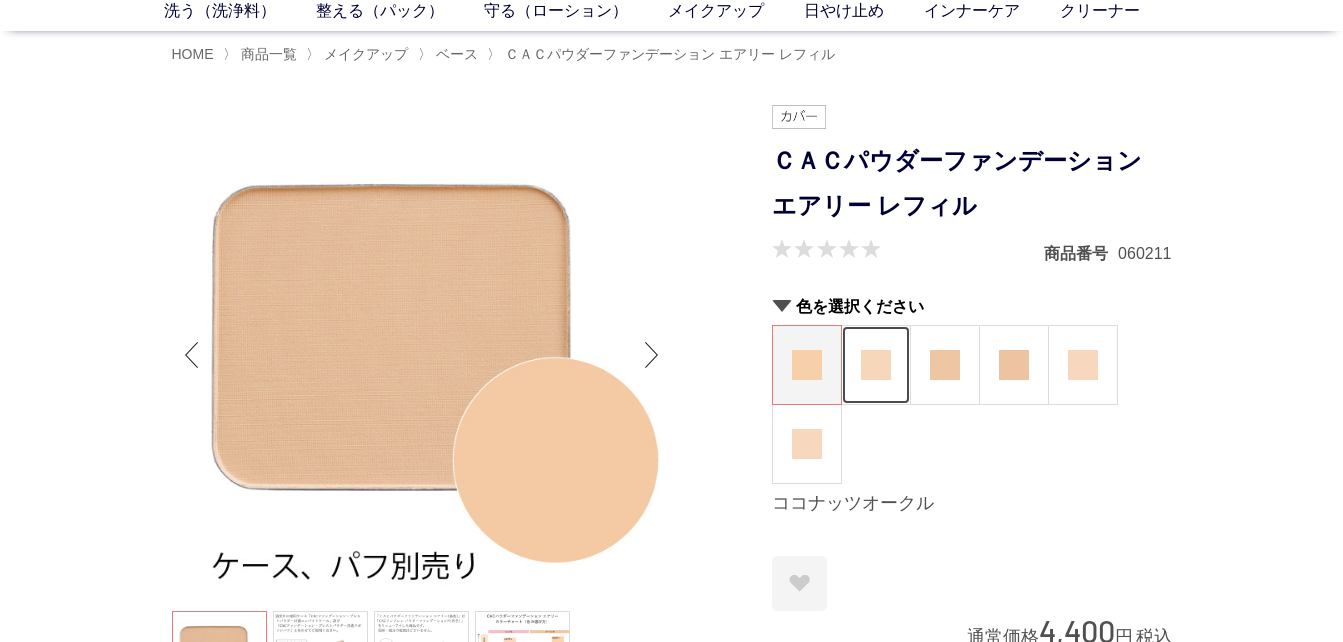 click at bounding box center [876, 365] 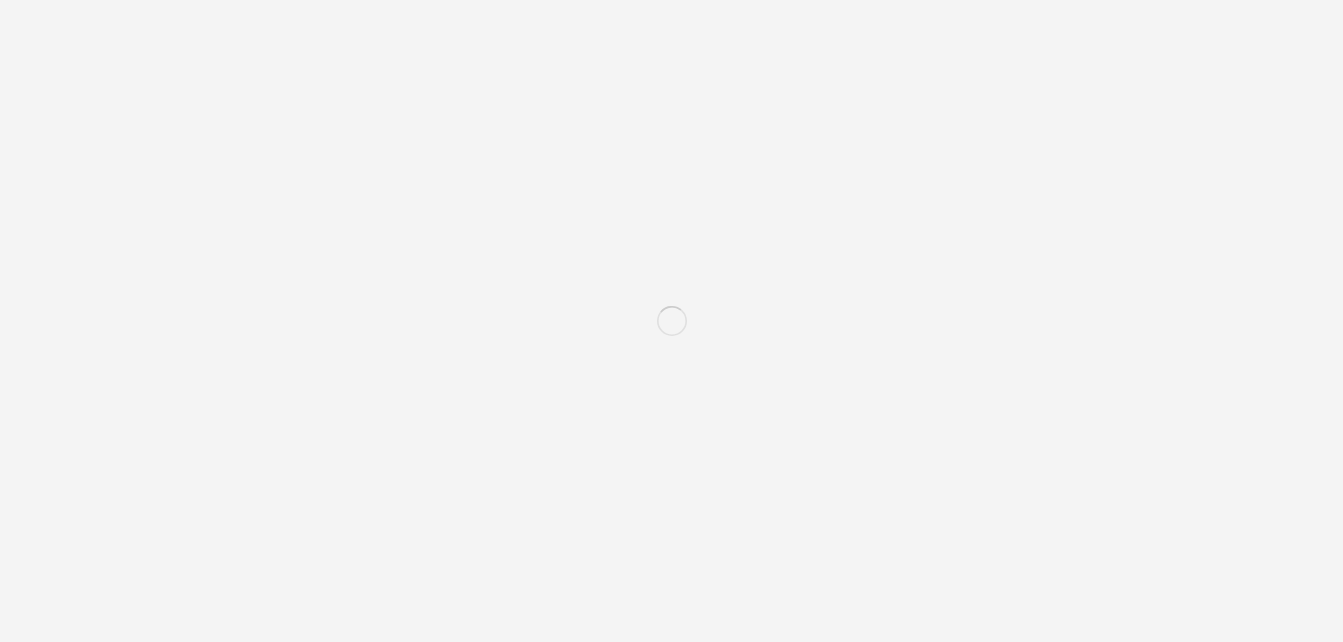scroll, scrollTop: 0, scrollLeft: 0, axis: both 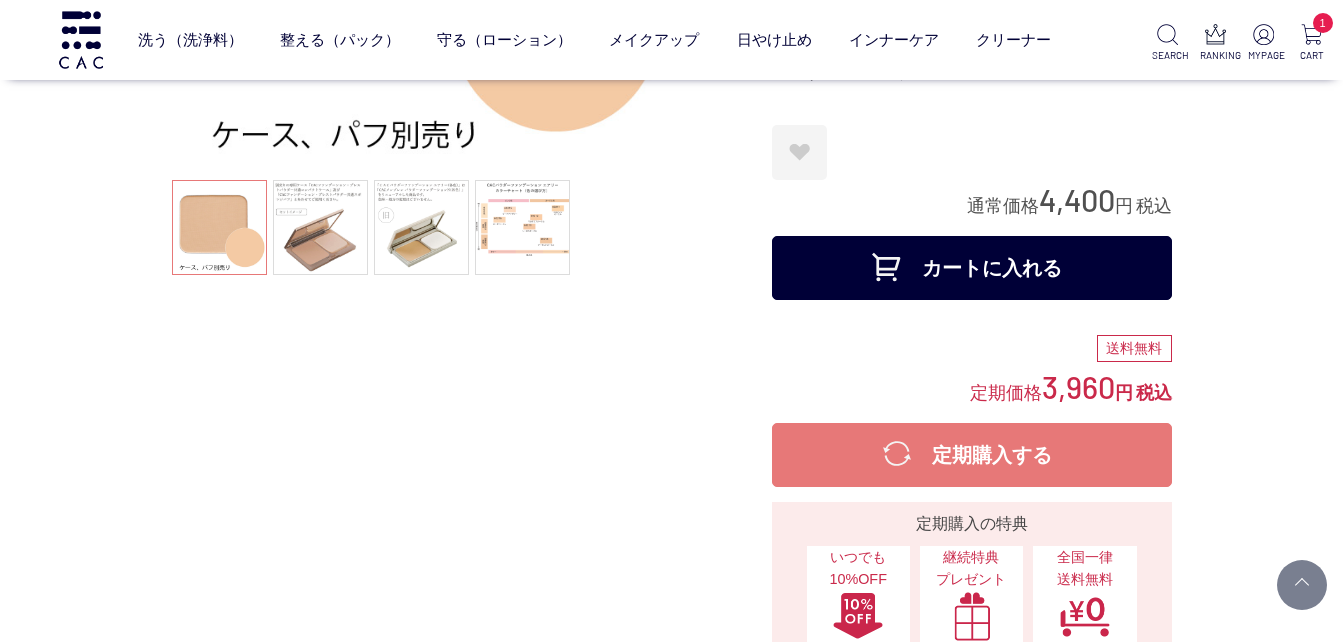 click on "カートに入れる" at bounding box center (972, 268) 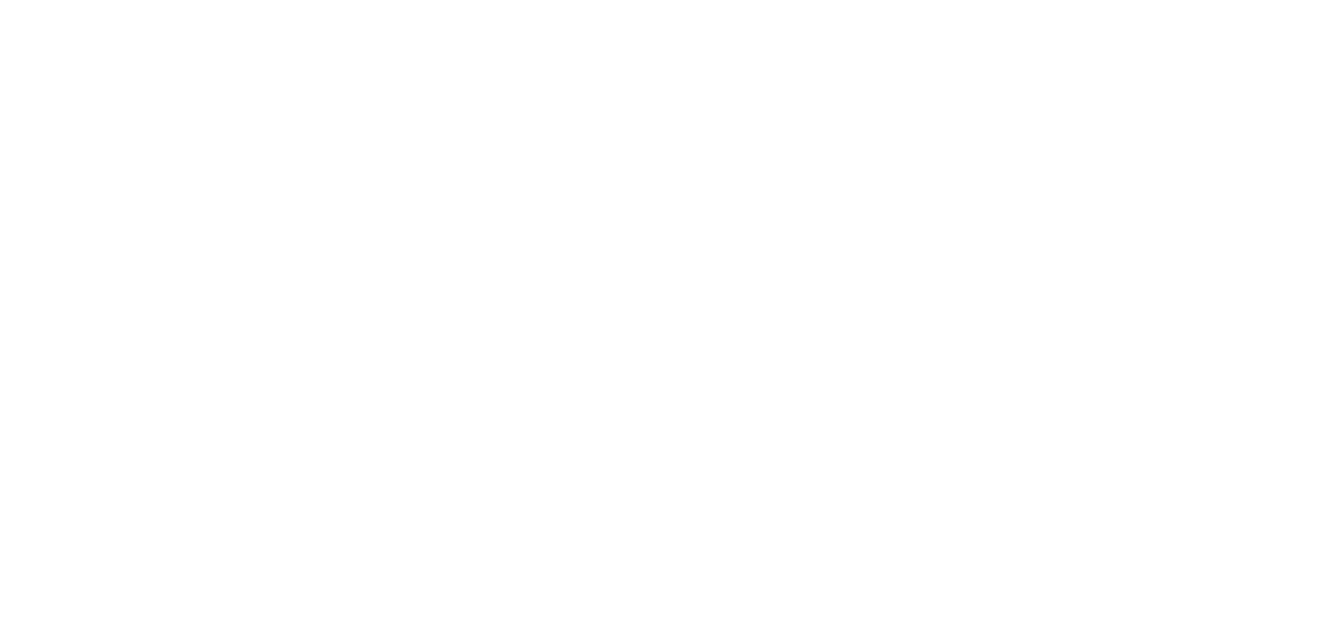 scroll, scrollTop: 0, scrollLeft: 0, axis: both 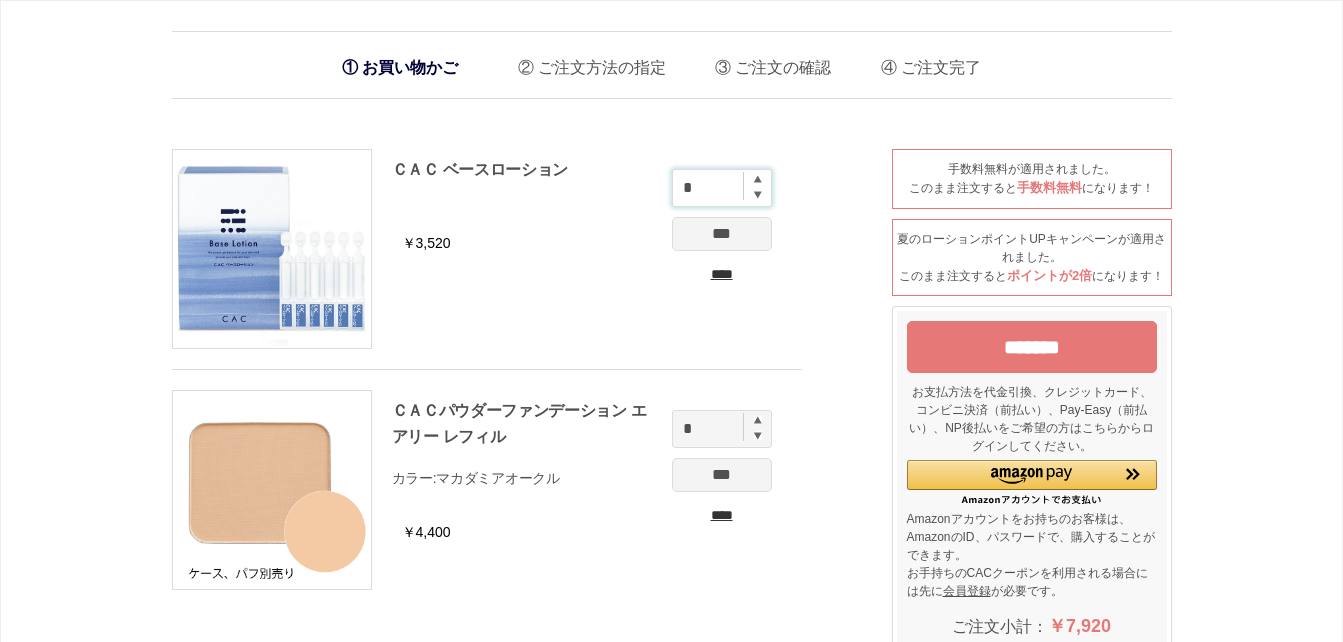 click on "*" at bounding box center (722, 188) 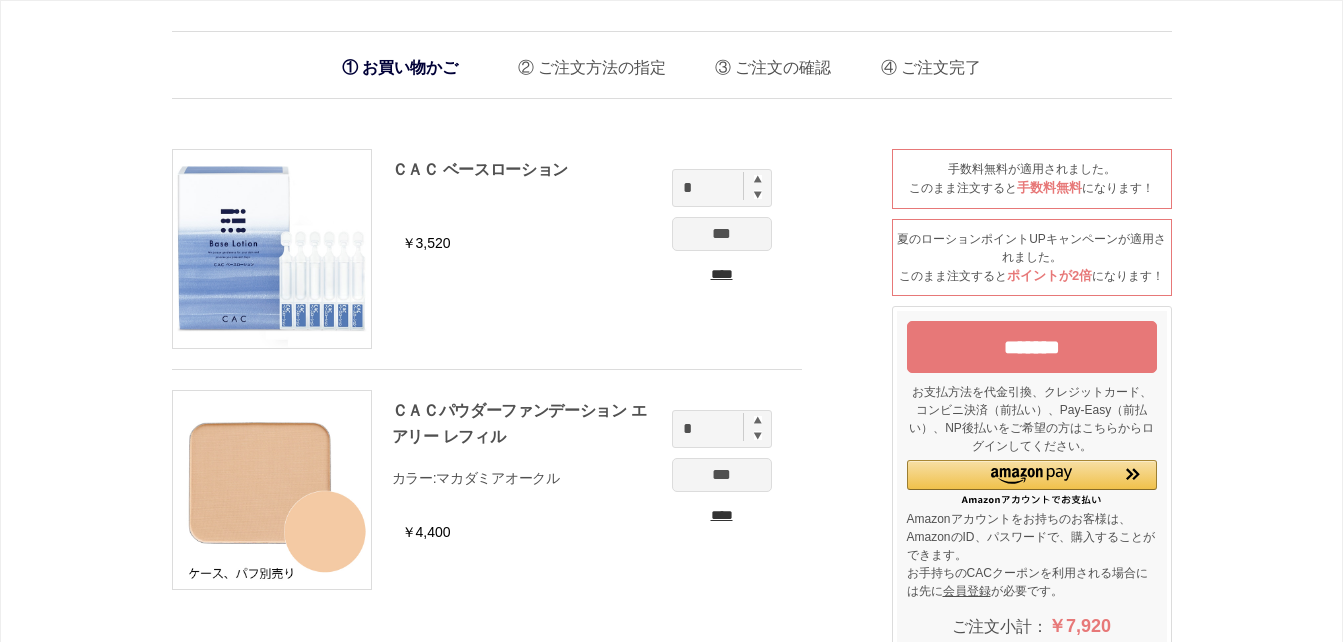 click at bounding box center (758, 179) 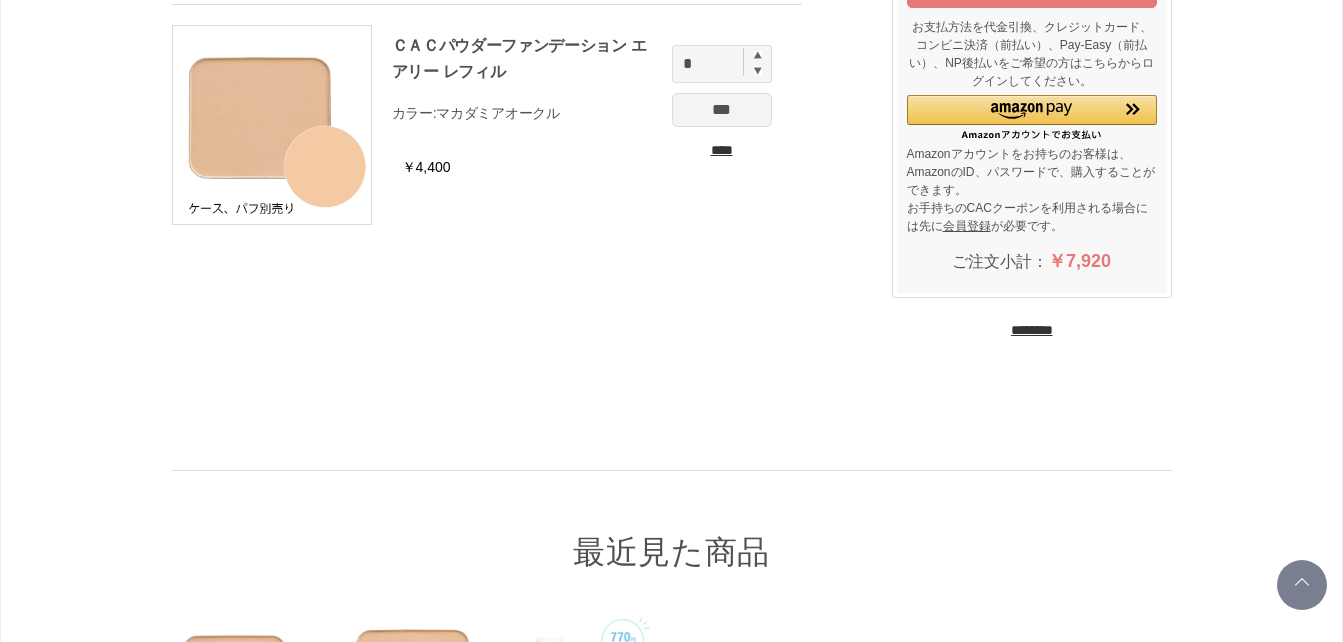 scroll, scrollTop: 400, scrollLeft: 0, axis: vertical 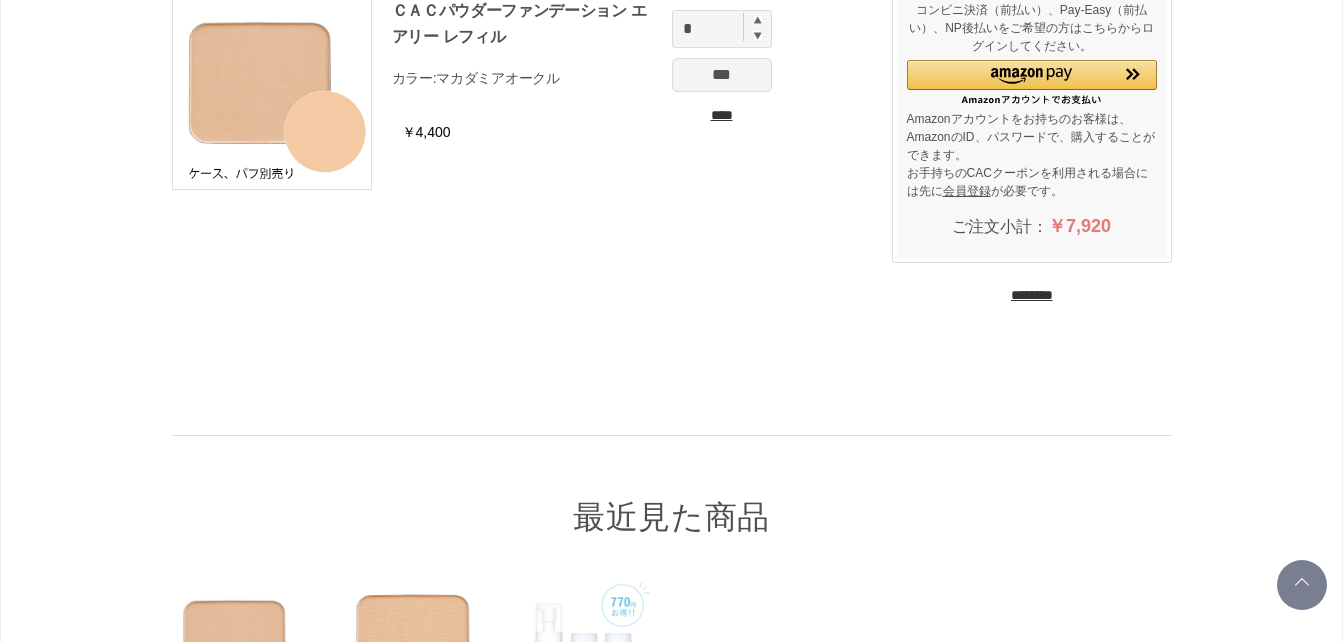 click on "お買い物かご
ご注文方法の指定
ご注文の確認
ご注文完了
通信に時間がかかっています。しばらく経ってもAmazonに移動しない場合は、申し訳ございませんが他の支払方法をご利用ください。
***
ＣＡＣ ベースローション
￥3,520
*
***
****
ＣＡＣパウダーファンデーション エアリー レフィル" at bounding box center (672, 254) 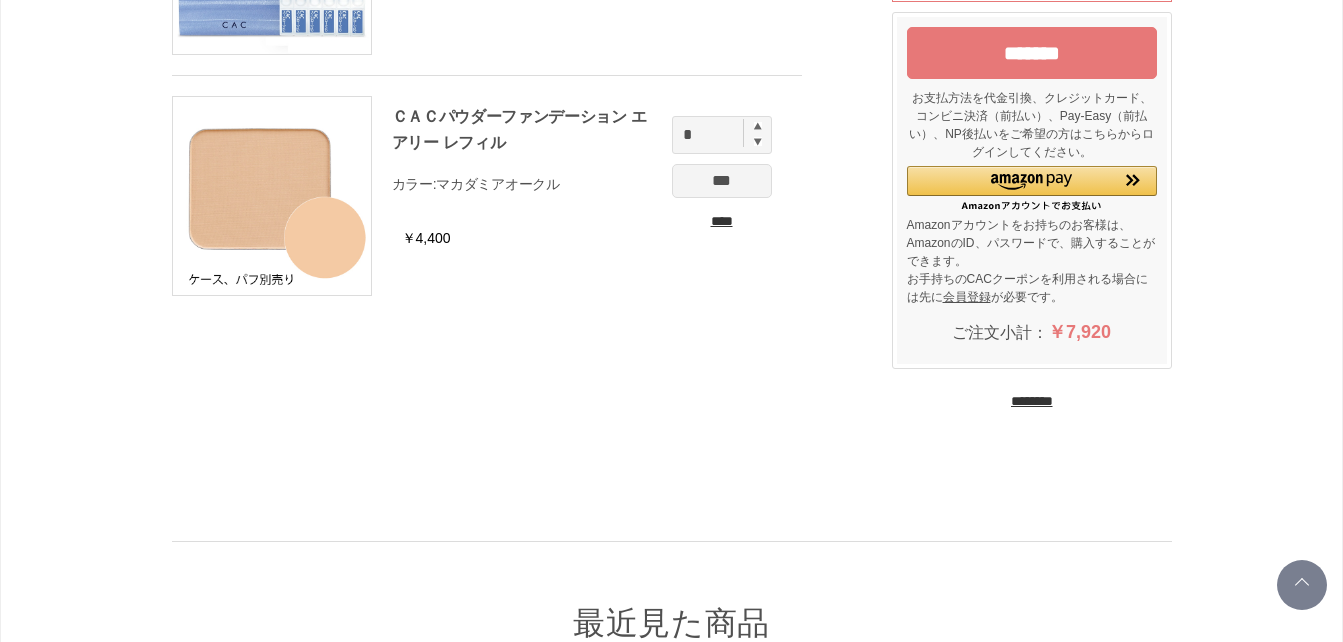 scroll, scrollTop: 300, scrollLeft: 0, axis: vertical 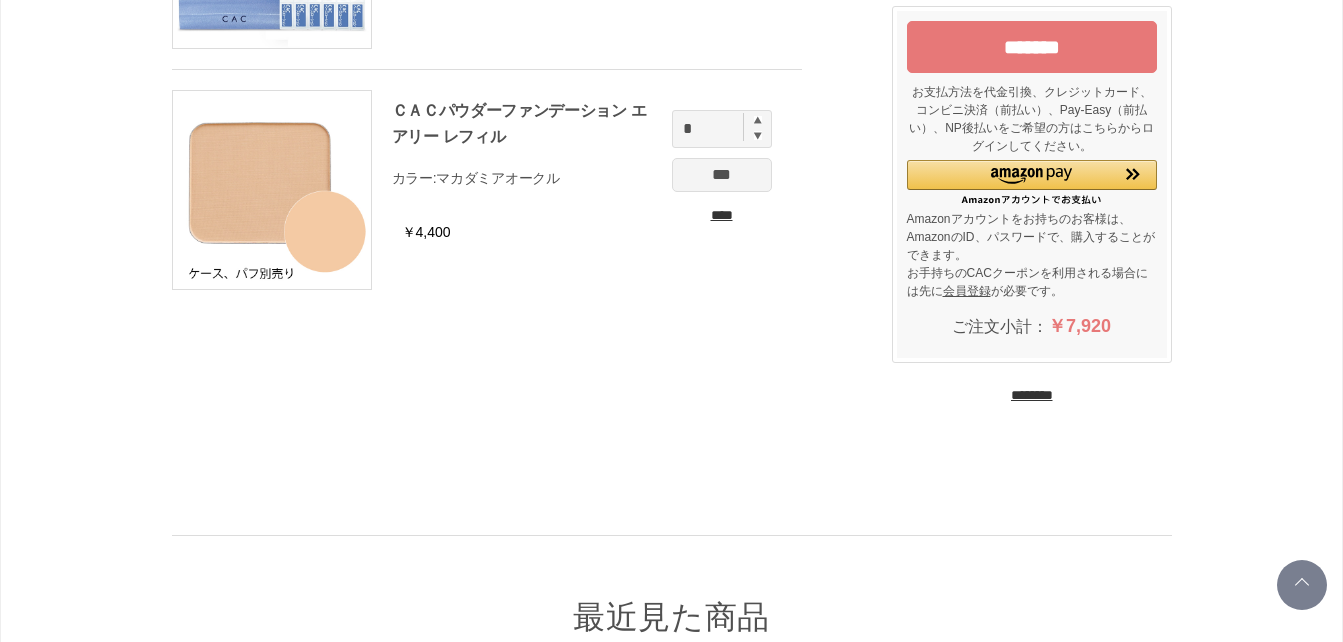 click on "********" at bounding box center (1032, 395) 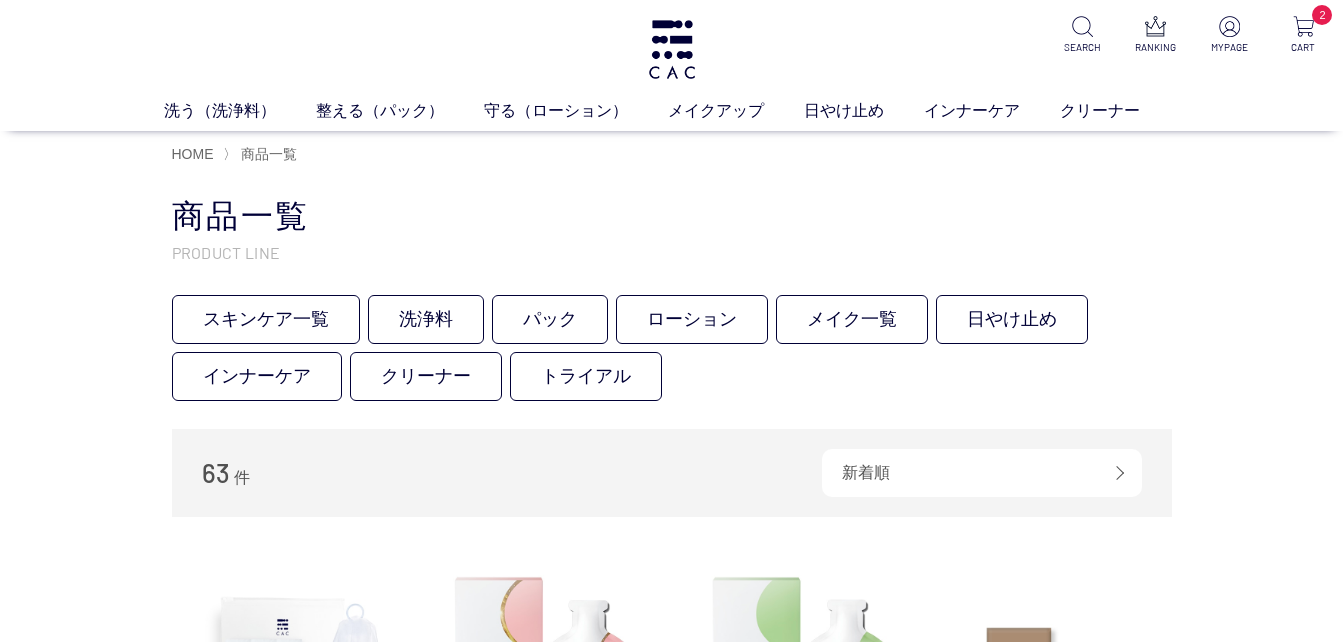 scroll, scrollTop: 0, scrollLeft: 0, axis: both 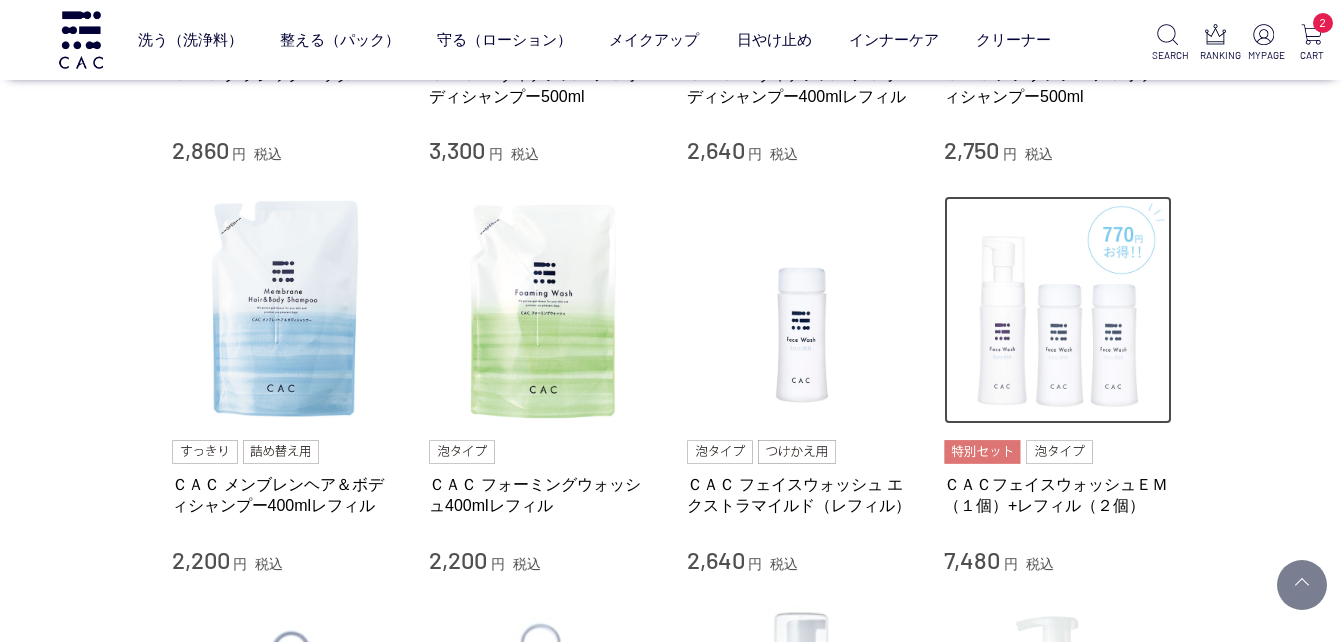 click at bounding box center [1058, 310] 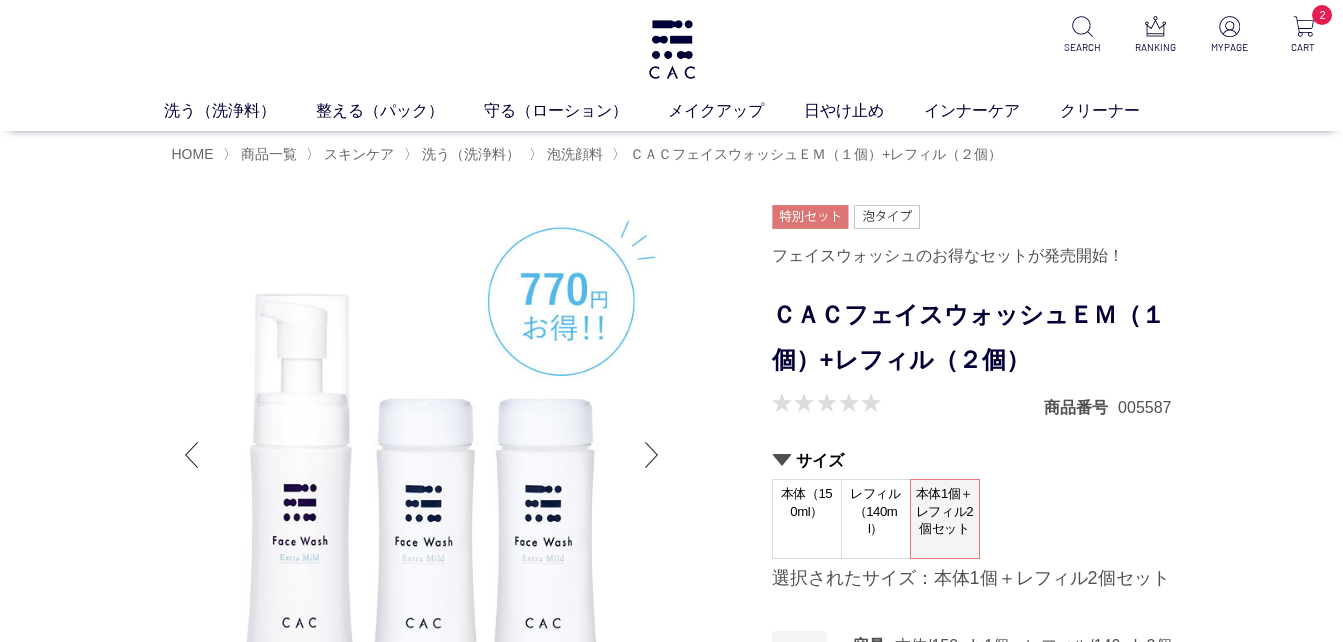 scroll, scrollTop: 0, scrollLeft: 0, axis: both 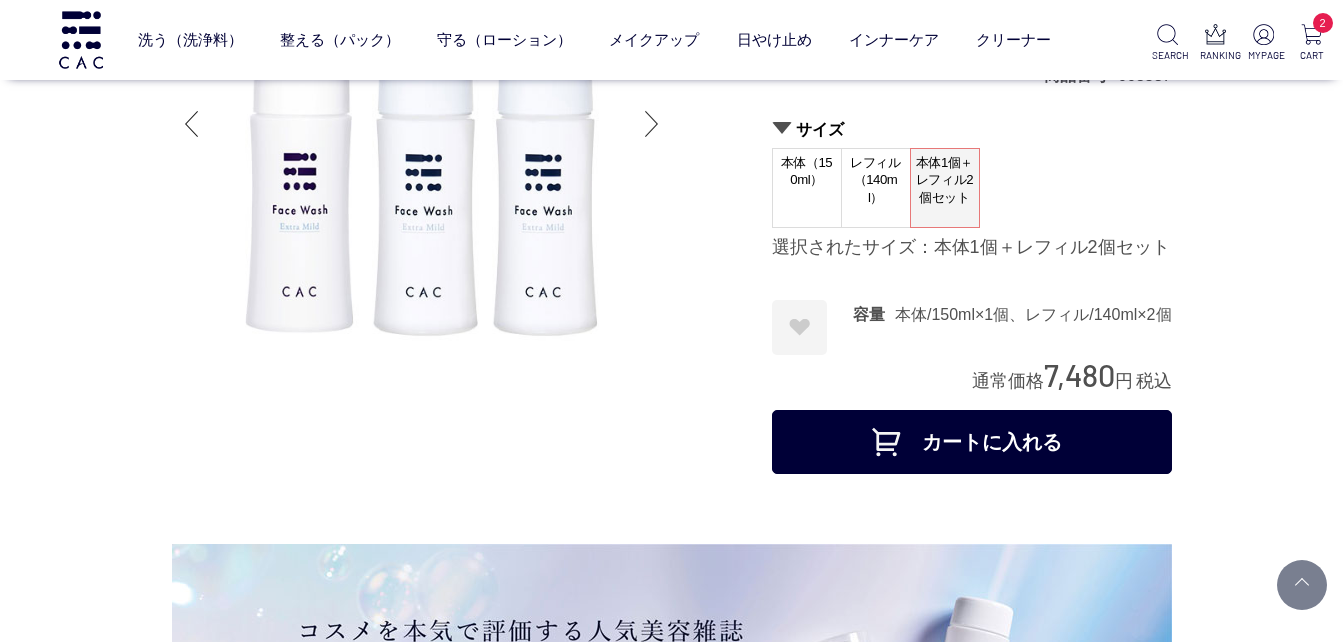 click on "カートに入れる" at bounding box center (972, 442) 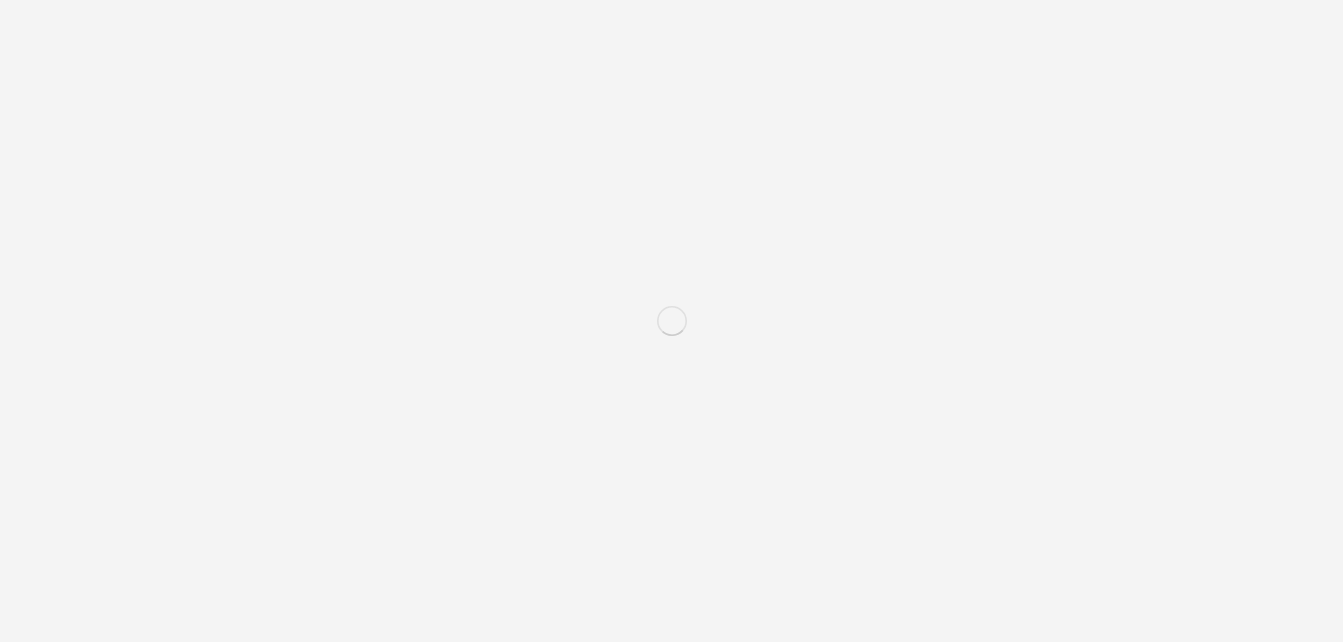 scroll, scrollTop: 0, scrollLeft: 0, axis: both 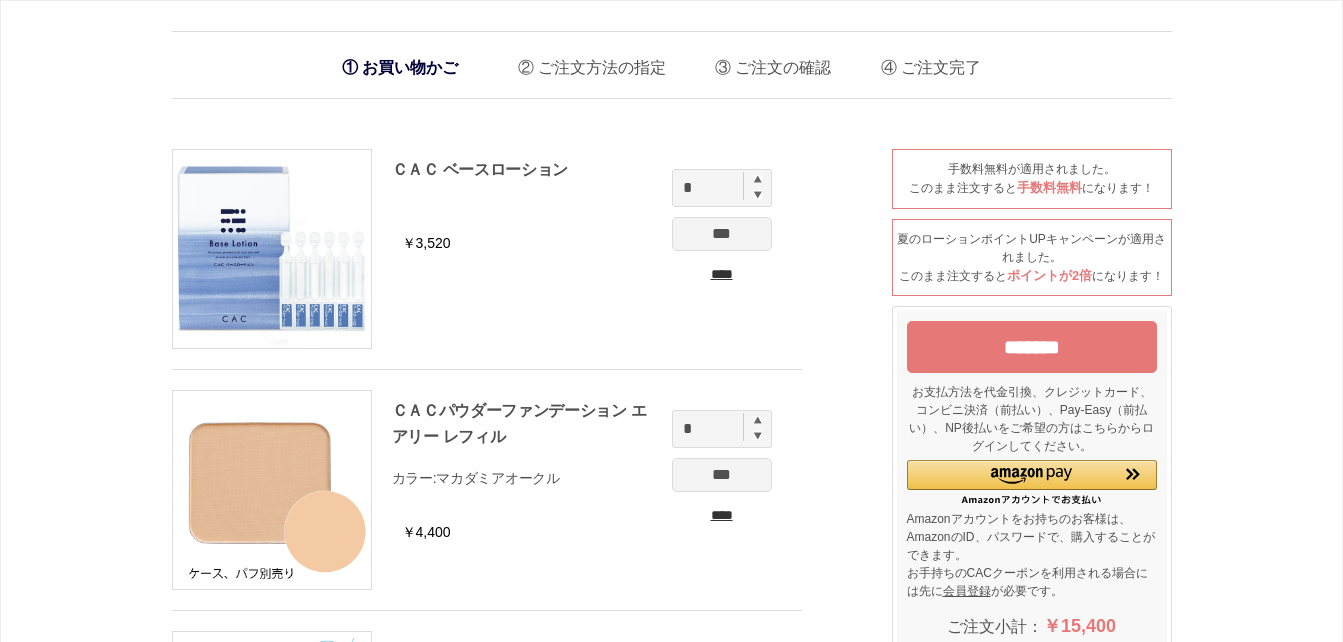click at bounding box center [758, 179] 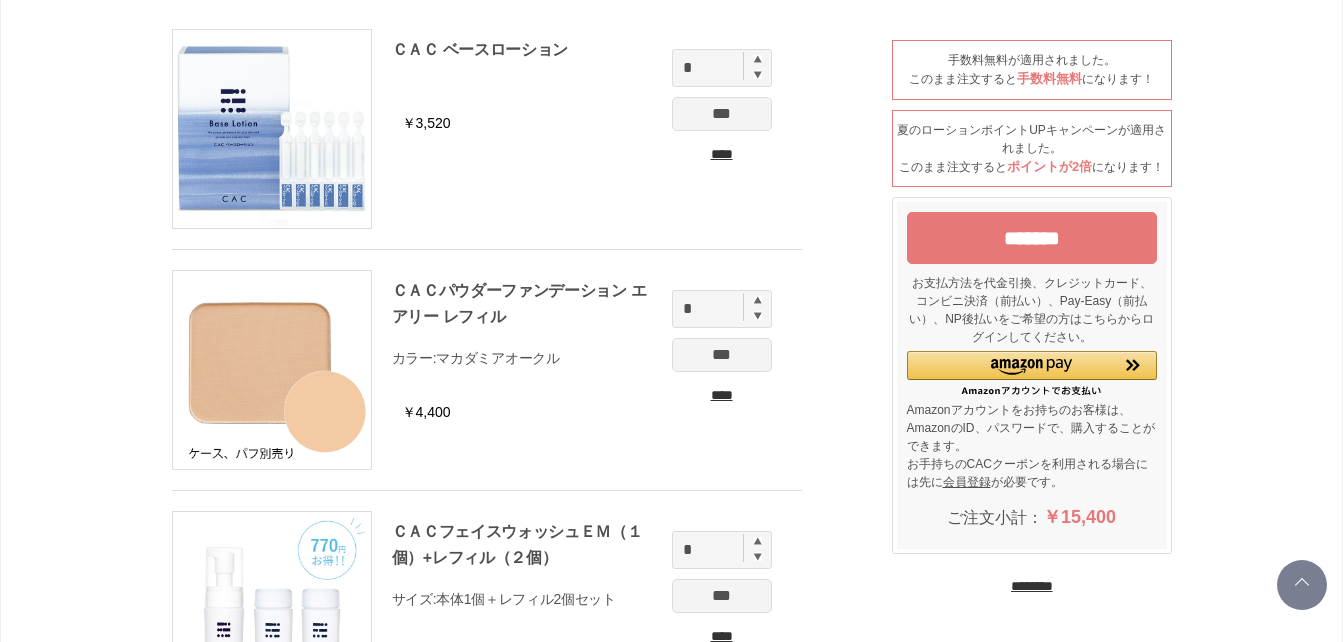 scroll, scrollTop: 100, scrollLeft: 0, axis: vertical 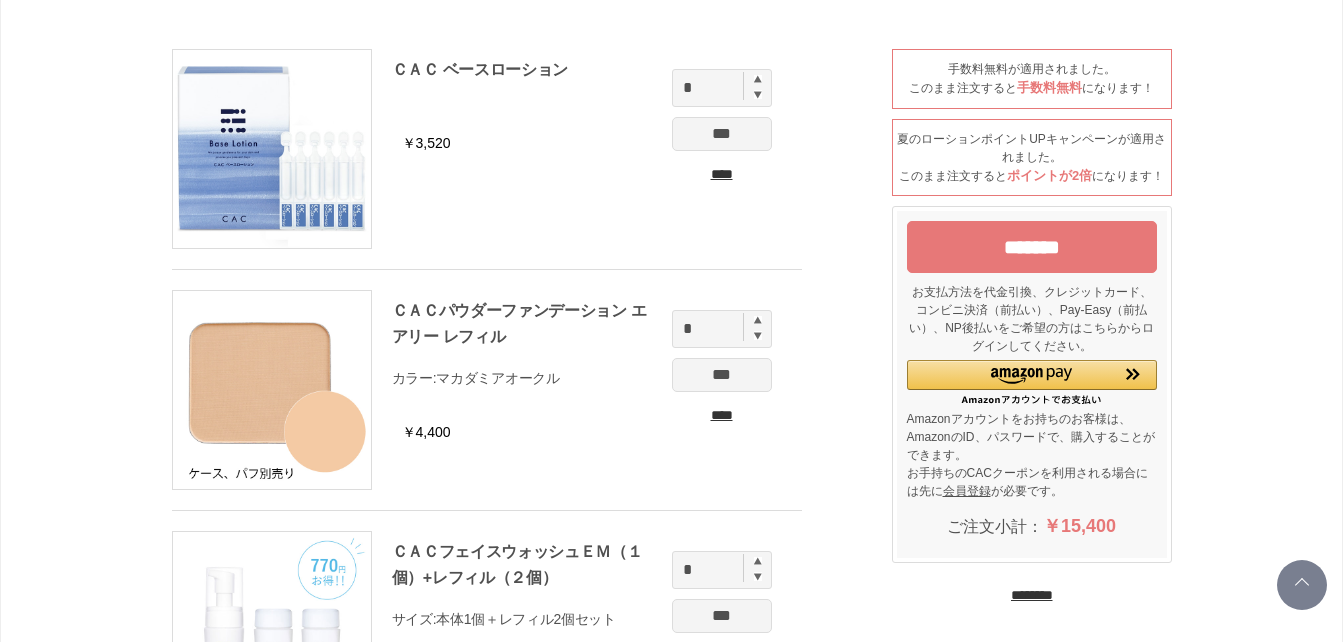 click on "*******" at bounding box center [1032, 247] 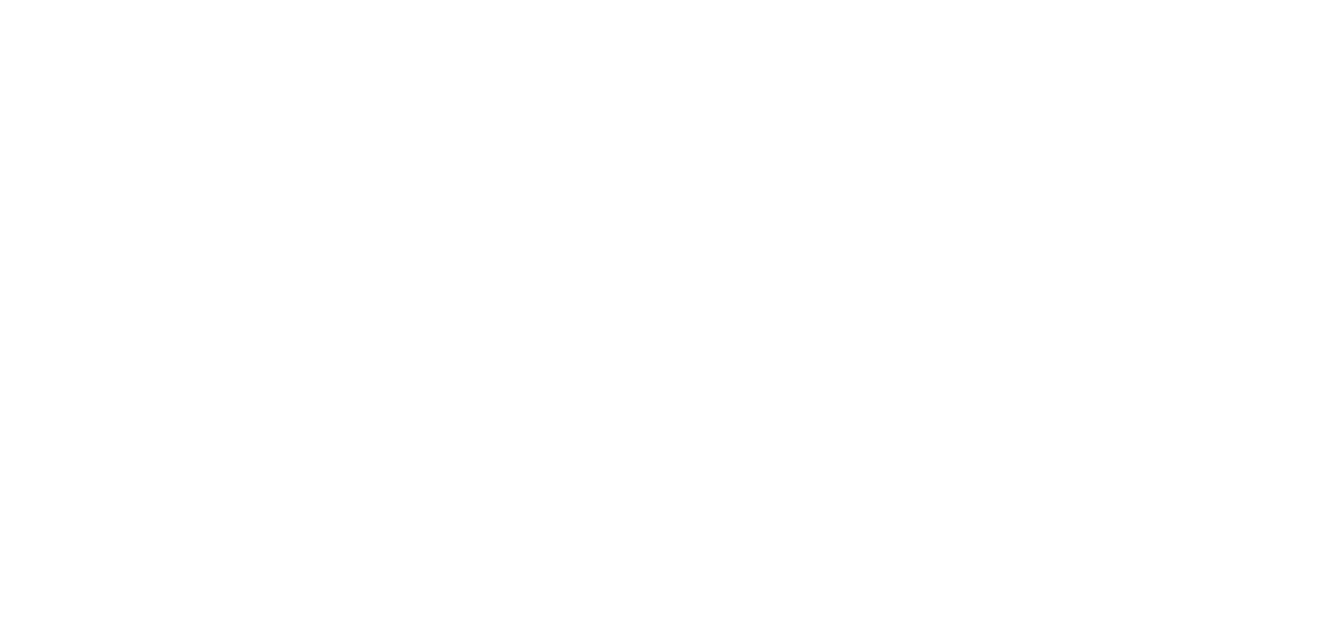 scroll, scrollTop: 0, scrollLeft: 0, axis: both 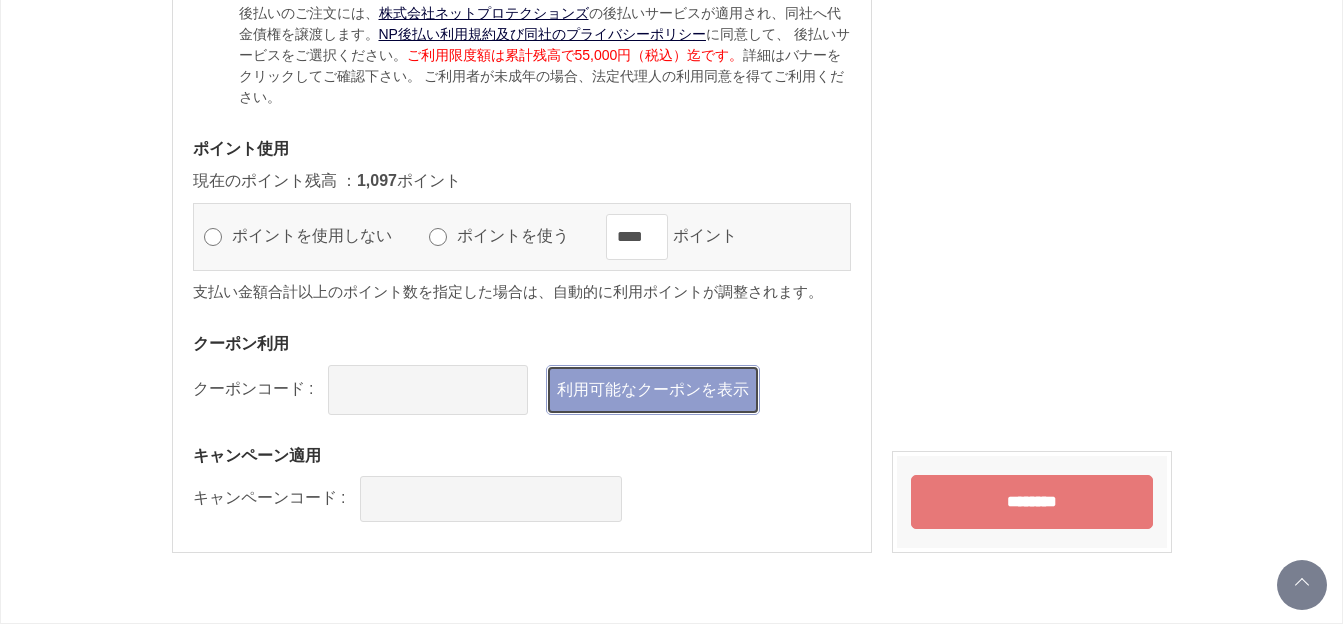 click on "利用可能なクーポンを表示" at bounding box center (653, 390) 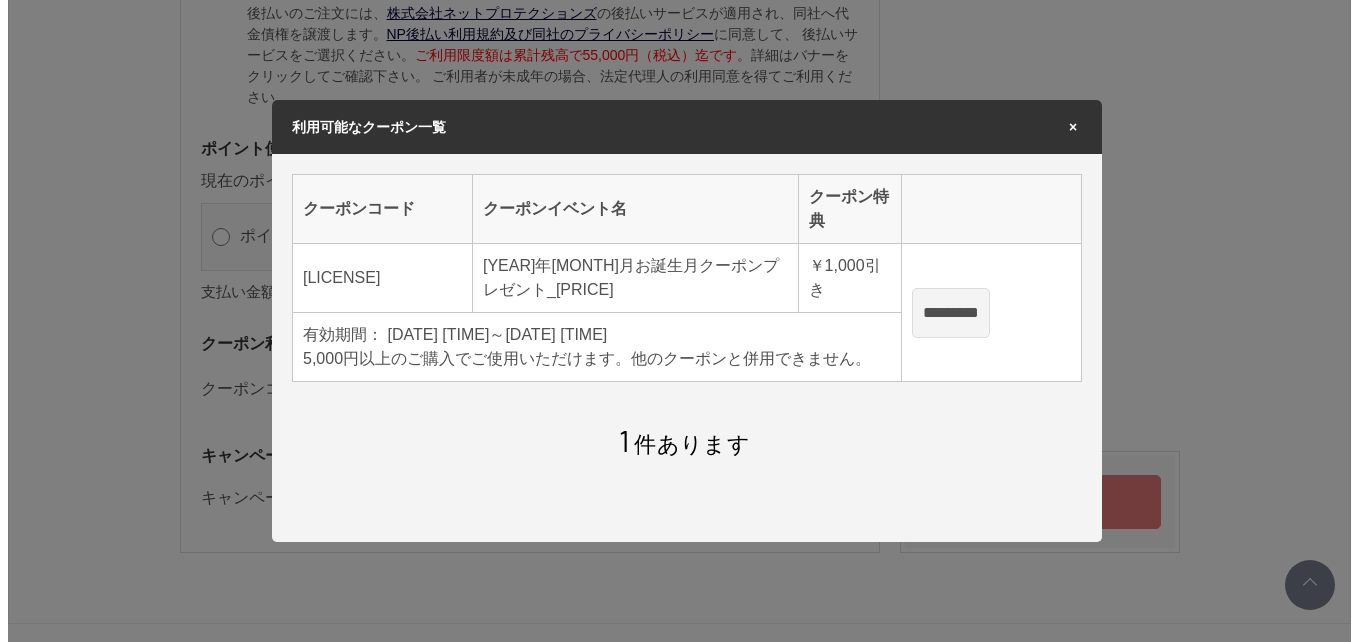 scroll, scrollTop: 0, scrollLeft: 0, axis: both 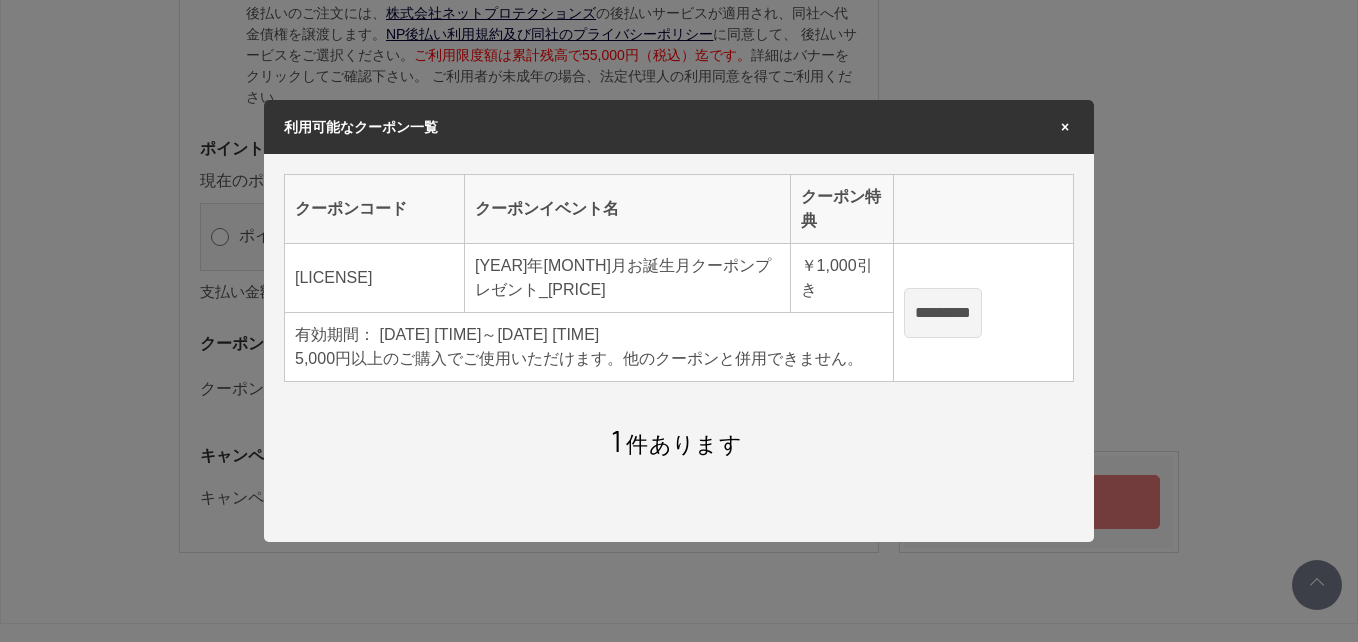 click on "*********" at bounding box center [943, 313] 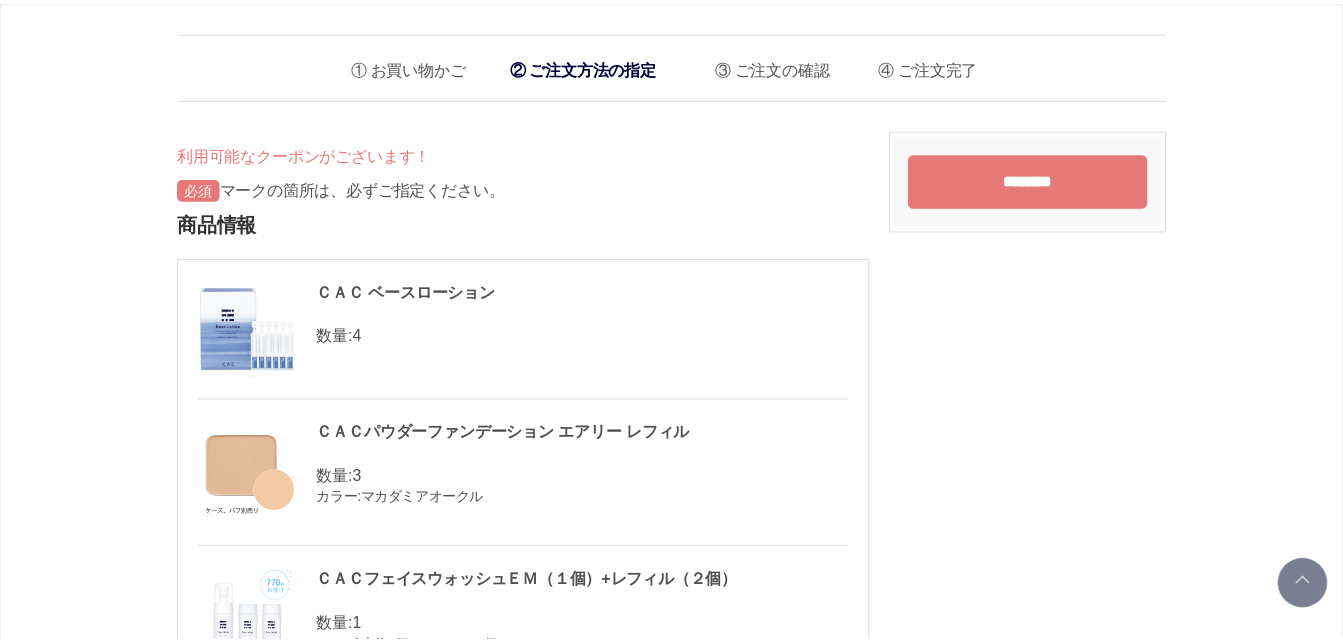 scroll, scrollTop: 2400, scrollLeft: 0, axis: vertical 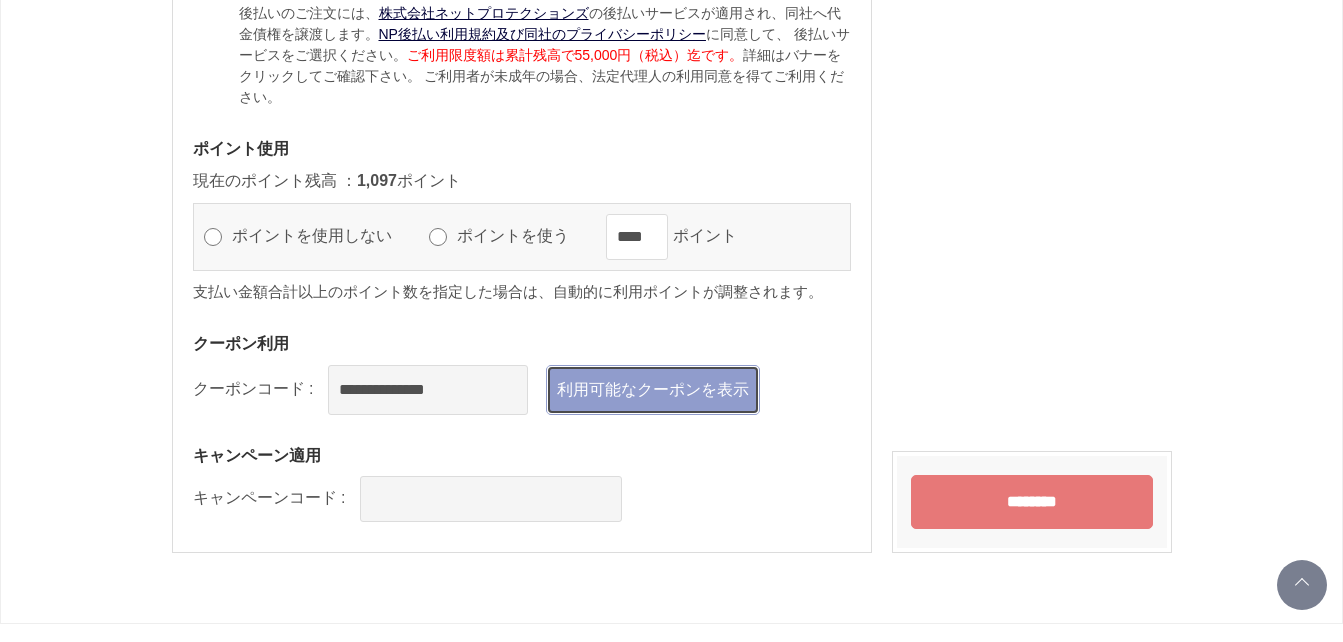 click on "利用可能なクーポンを表示" at bounding box center (653, 390) 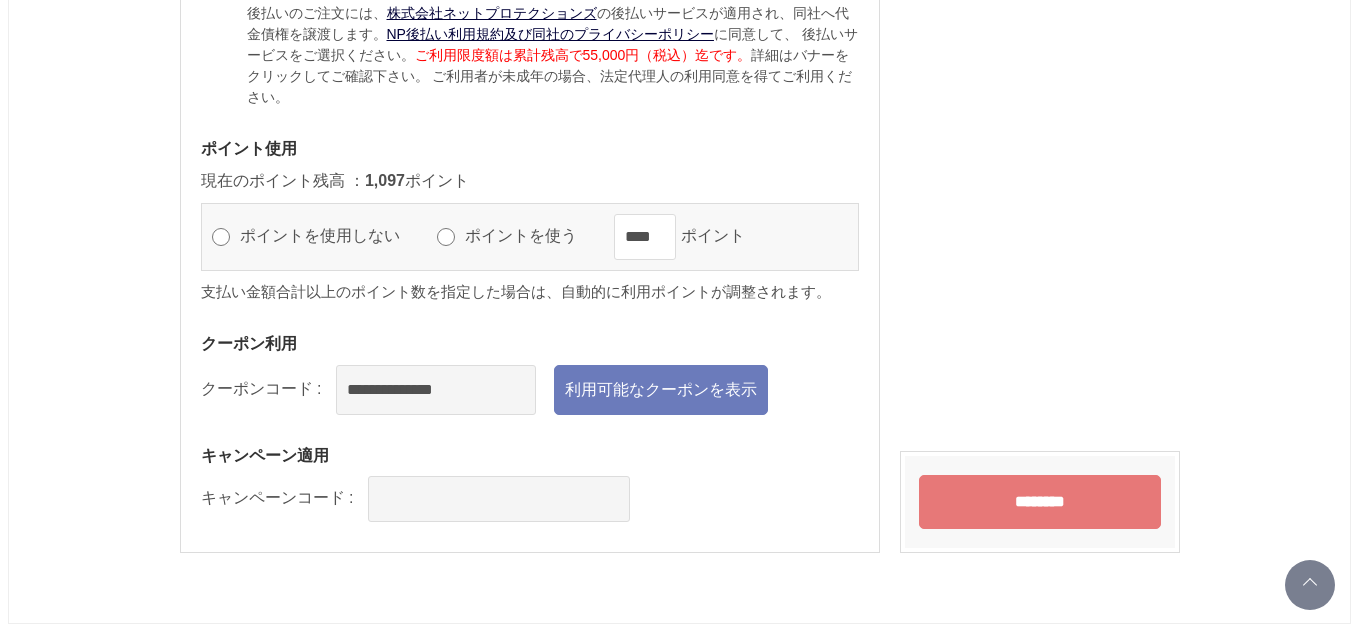scroll, scrollTop: 0, scrollLeft: 0, axis: both 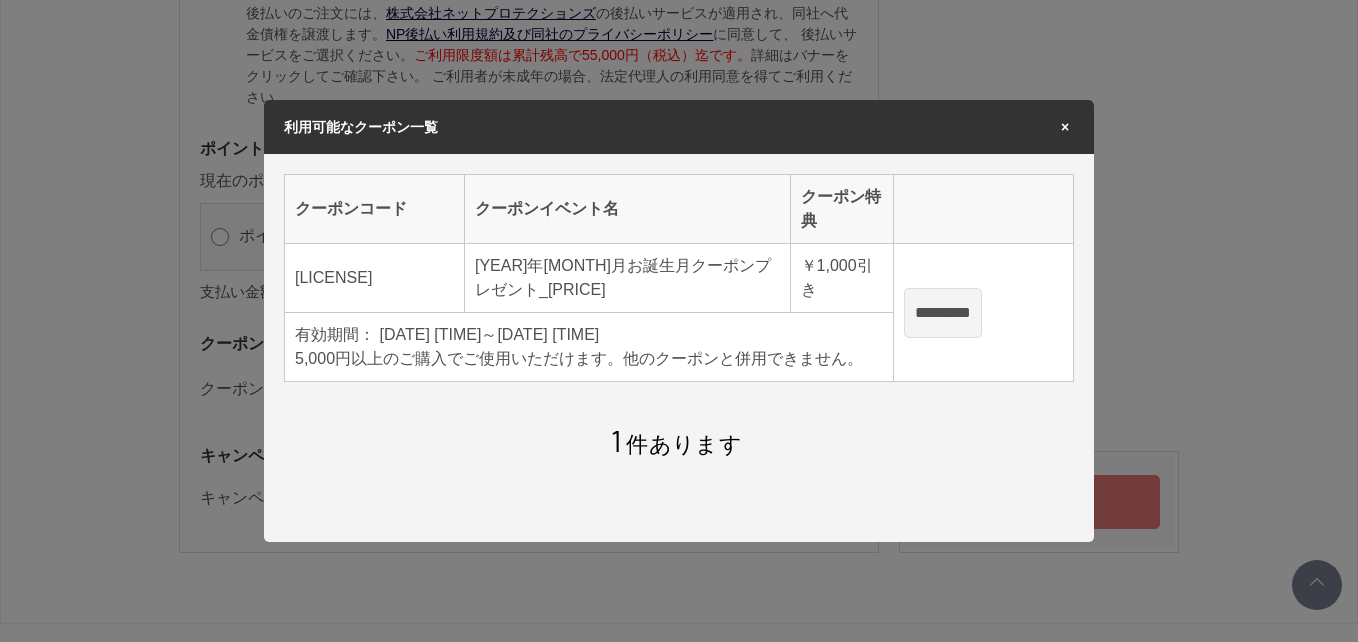 click on "*********" at bounding box center (943, 313) 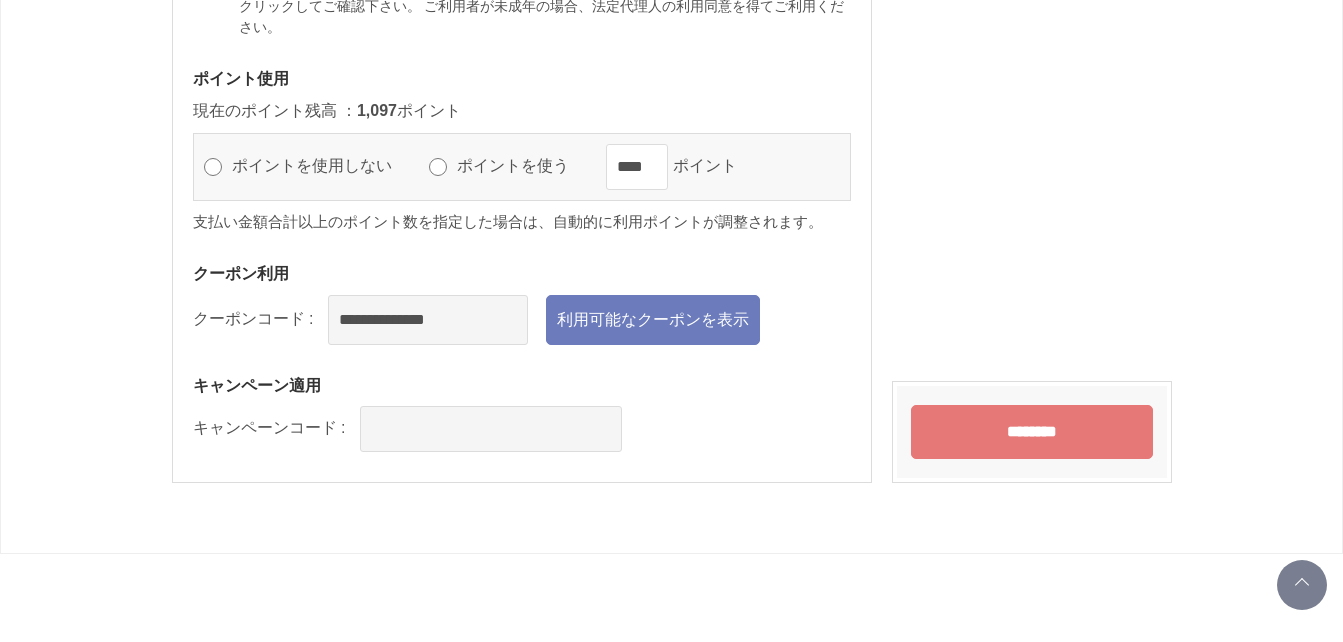 scroll, scrollTop: 2500, scrollLeft: 0, axis: vertical 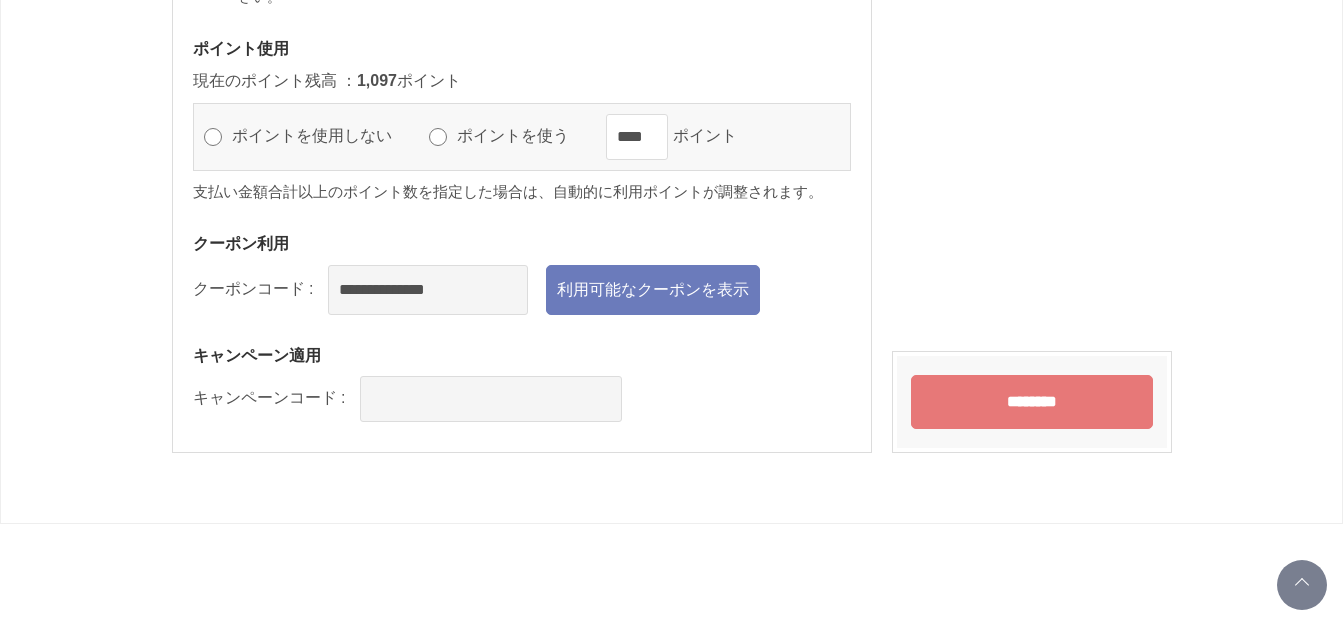 click on "********" at bounding box center (1032, 402) 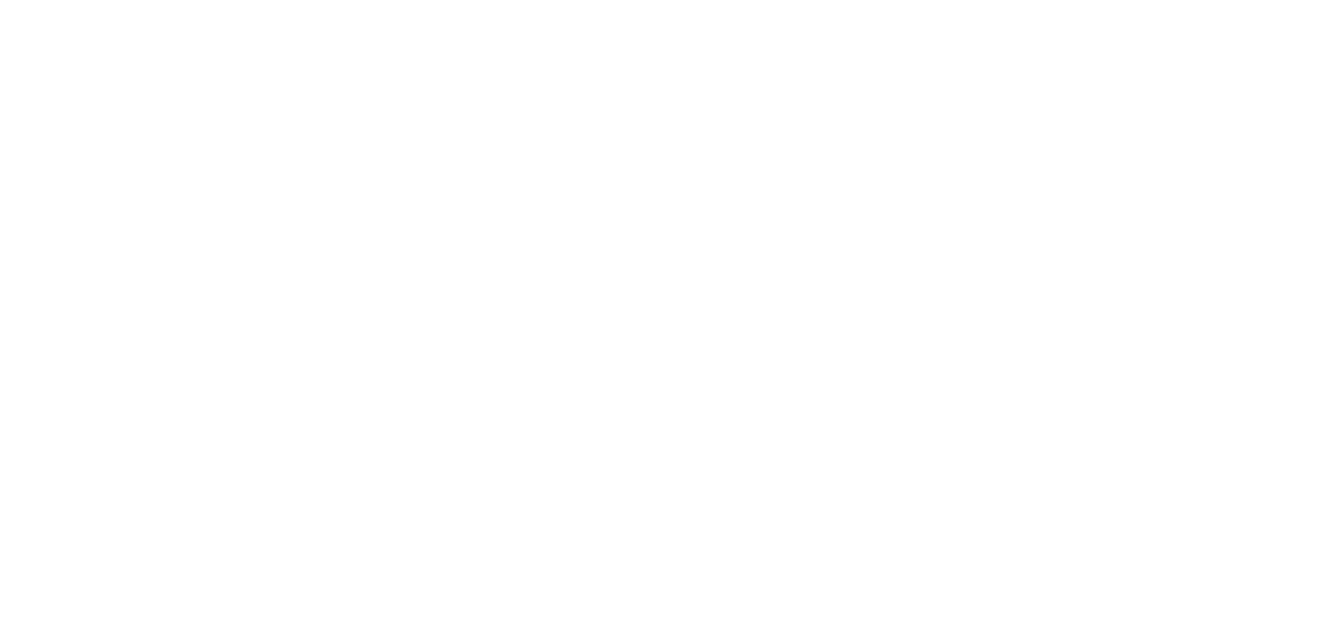 scroll, scrollTop: 0, scrollLeft: 0, axis: both 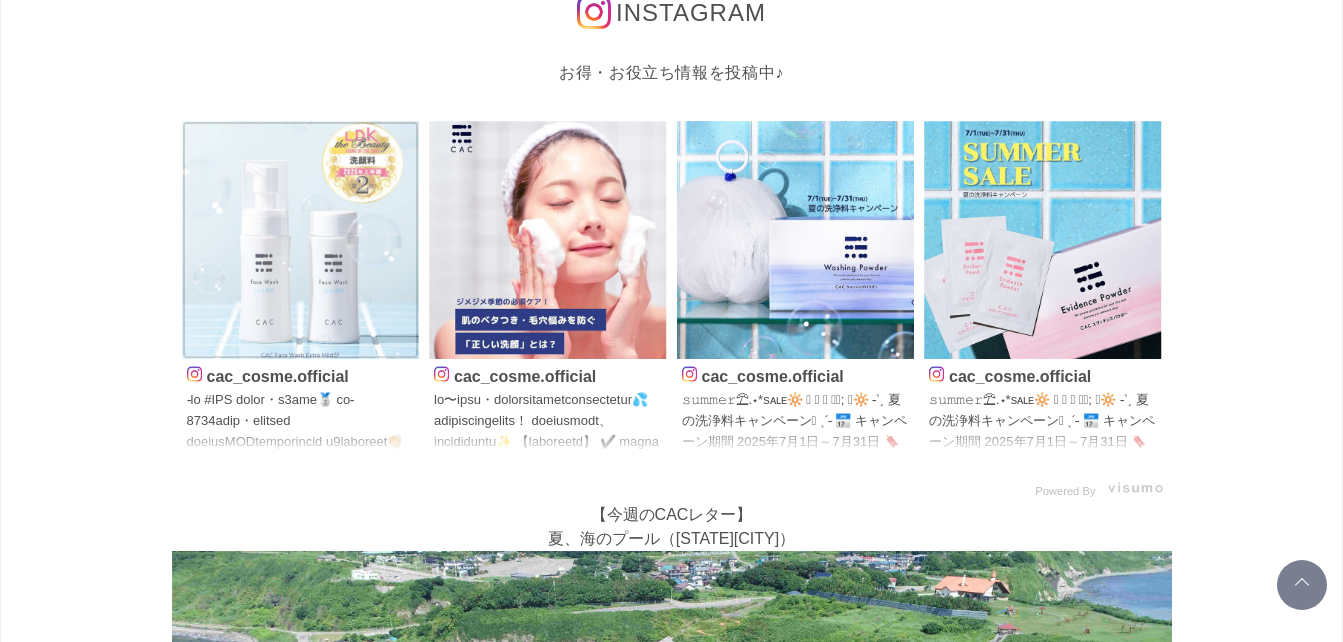 click at bounding box center [301, 240] 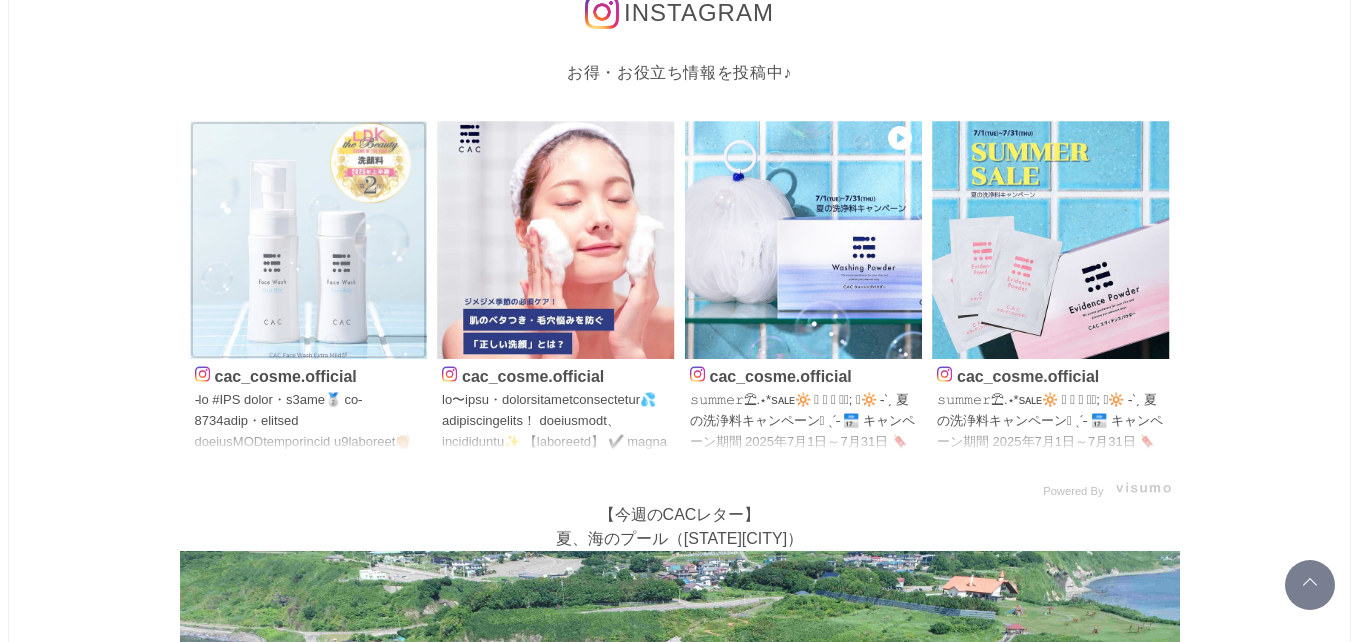 scroll, scrollTop: 0, scrollLeft: 0, axis: both 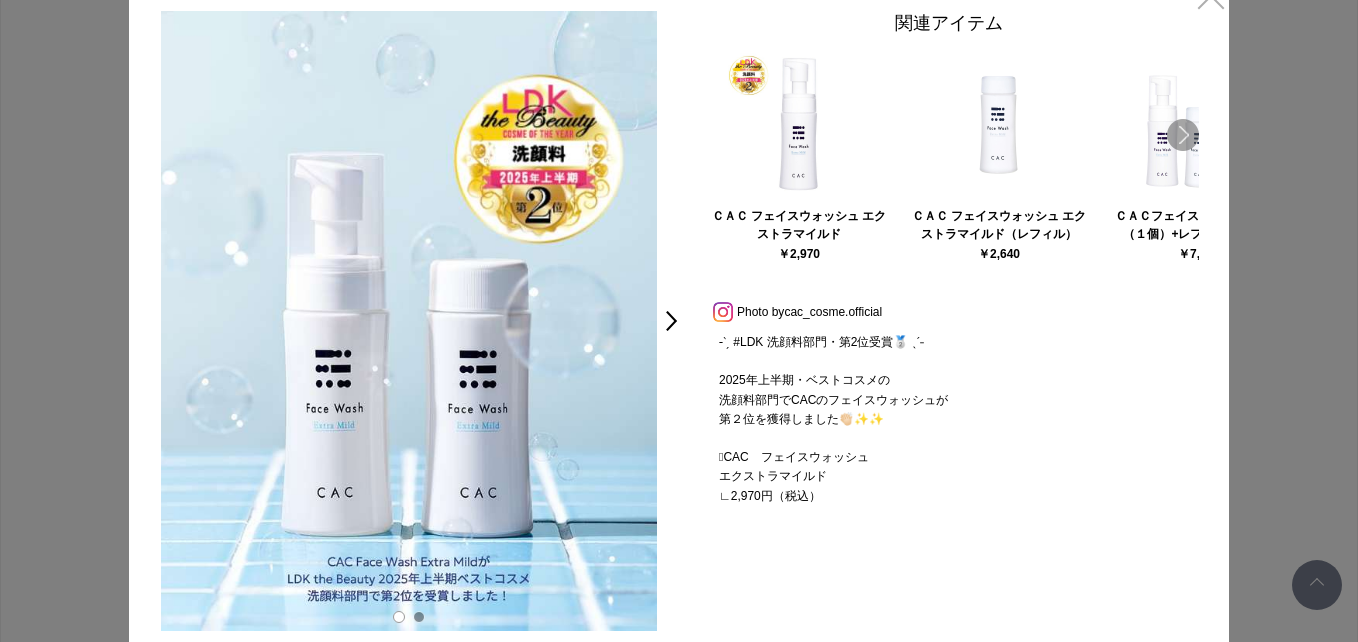 click on "Next" at bounding box center [1183, 135] 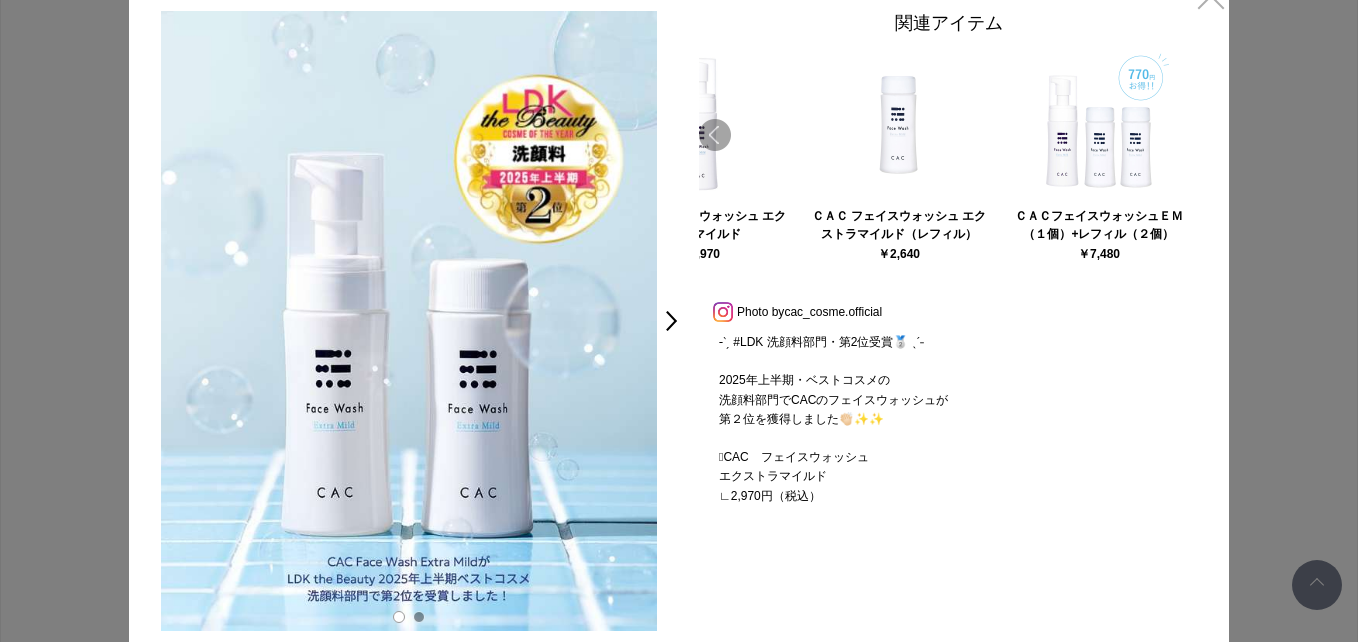 click on "Prev" at bounding box center [715, 135] 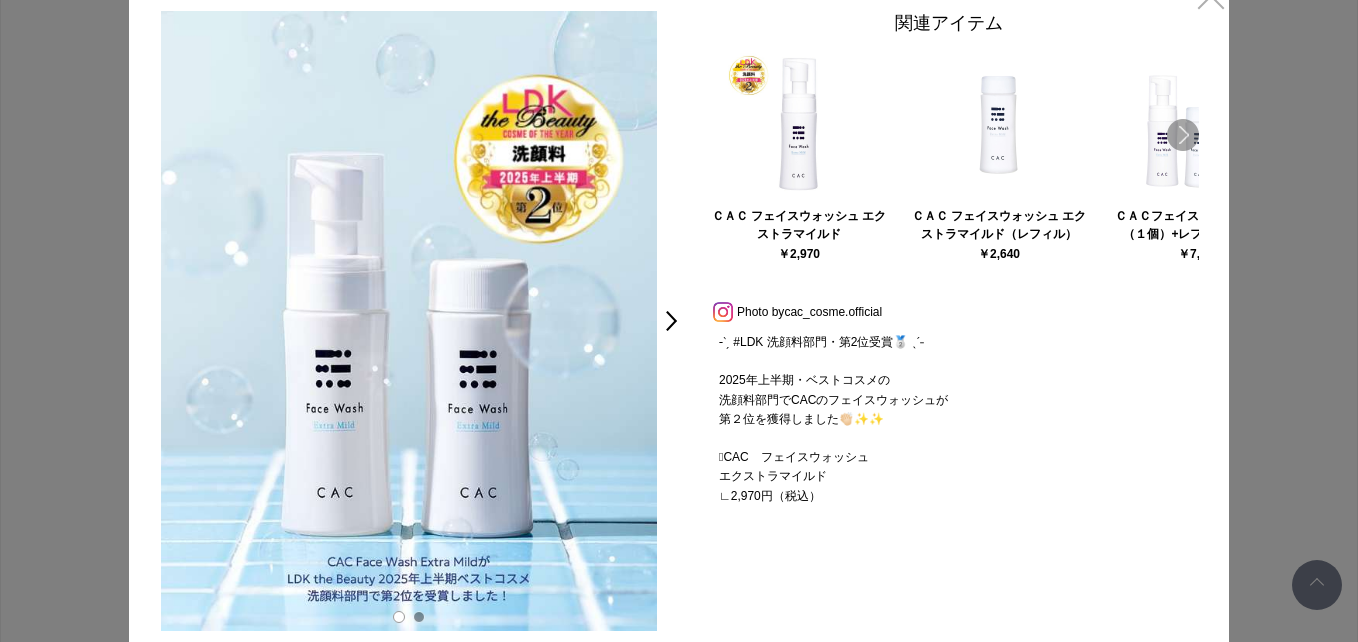 click on "Next" at bounding box center [1183, 135] 